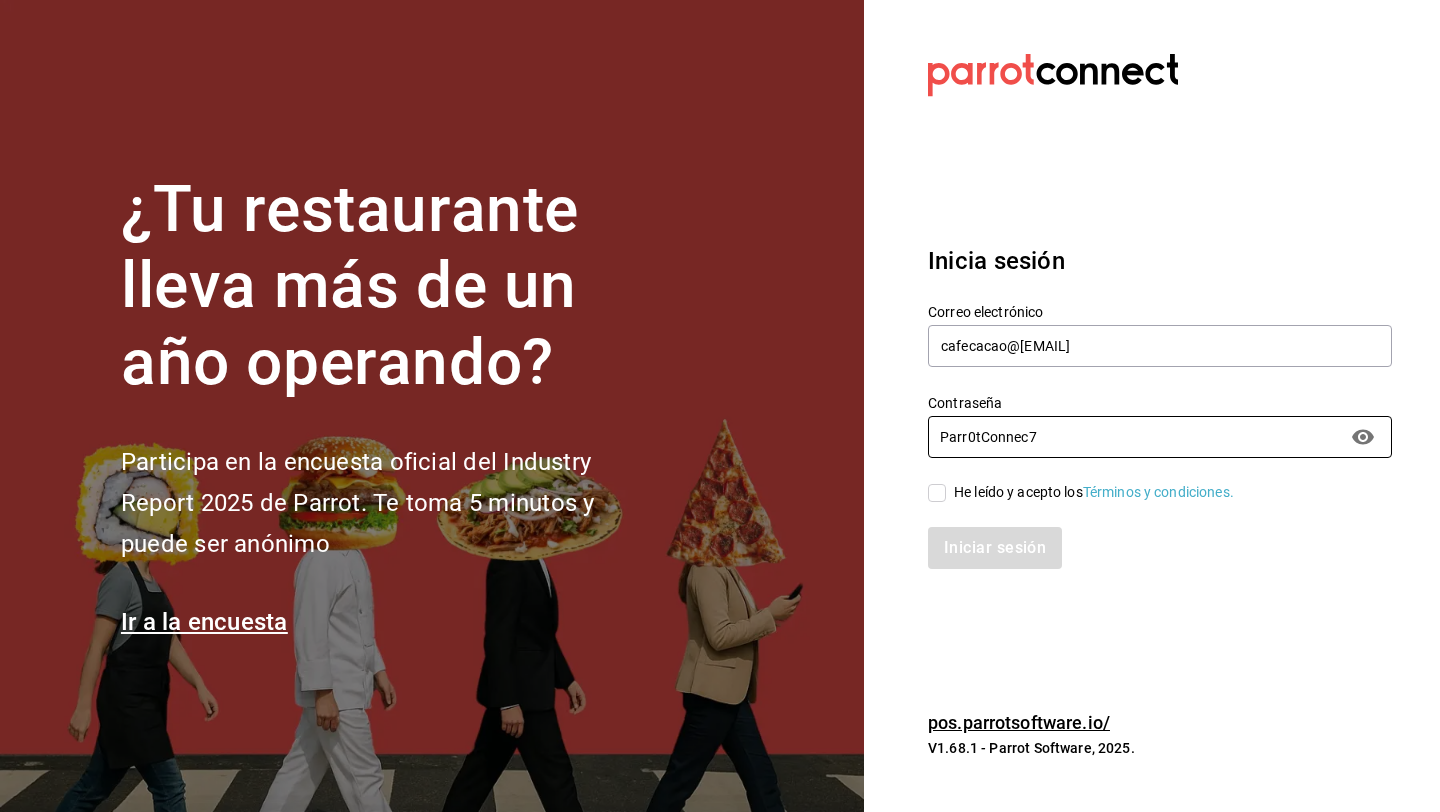 scroll, scrollTop: 0, scrollLeft: 0, axis: both 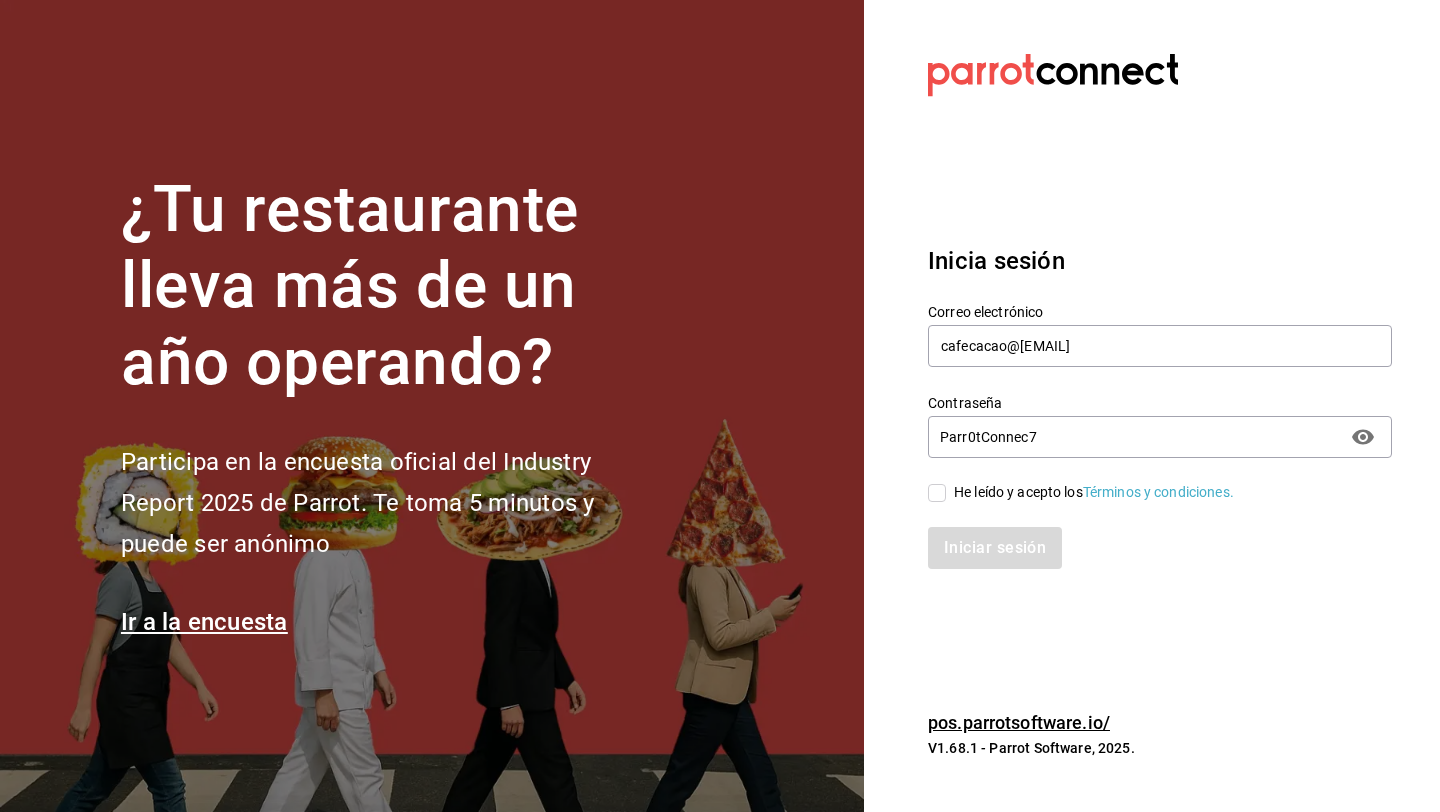 click on "He leído y acepto los  Términos y condiciones." at bounding box center (1148, 481) 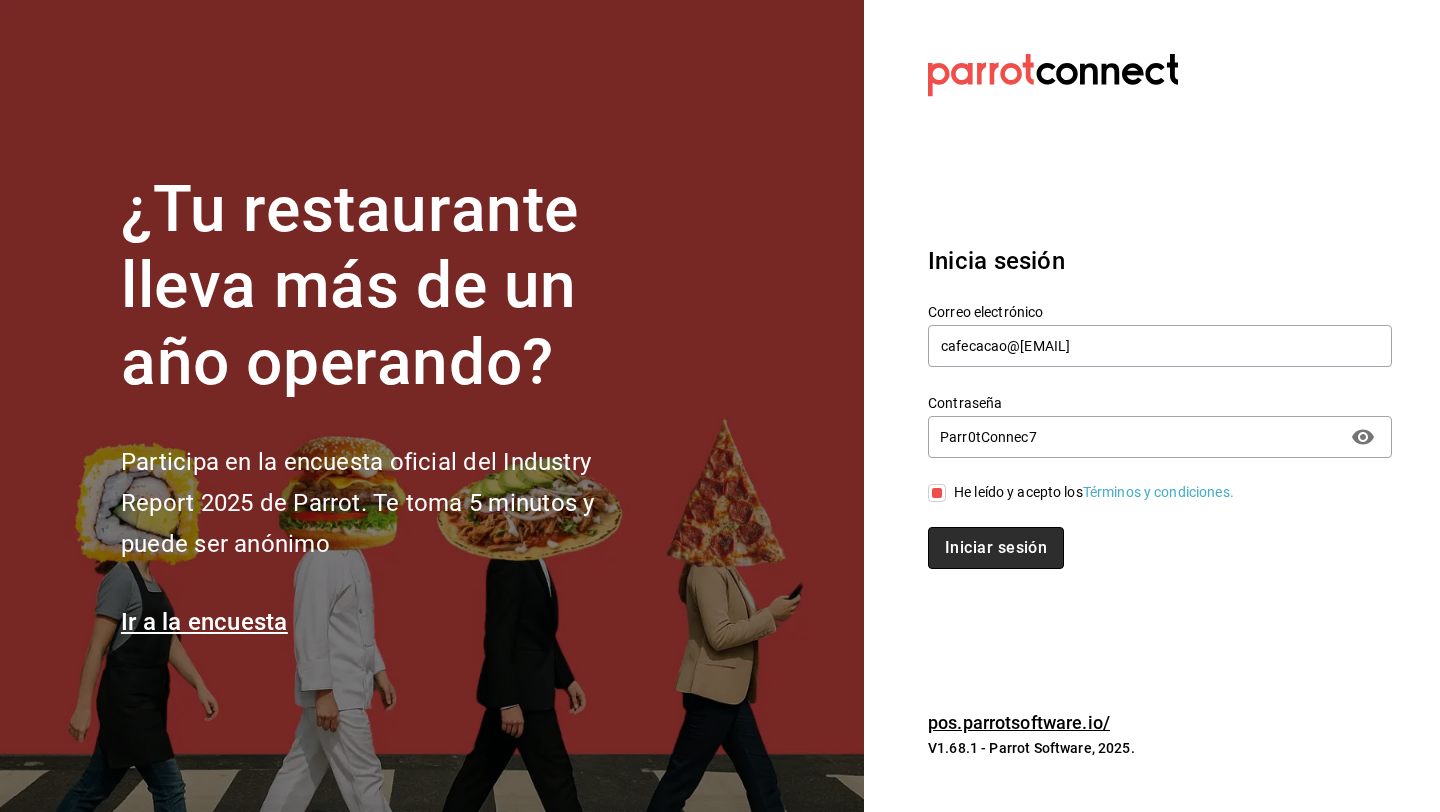 click on "Iniciar sesión" at bounding box center [996, 548] 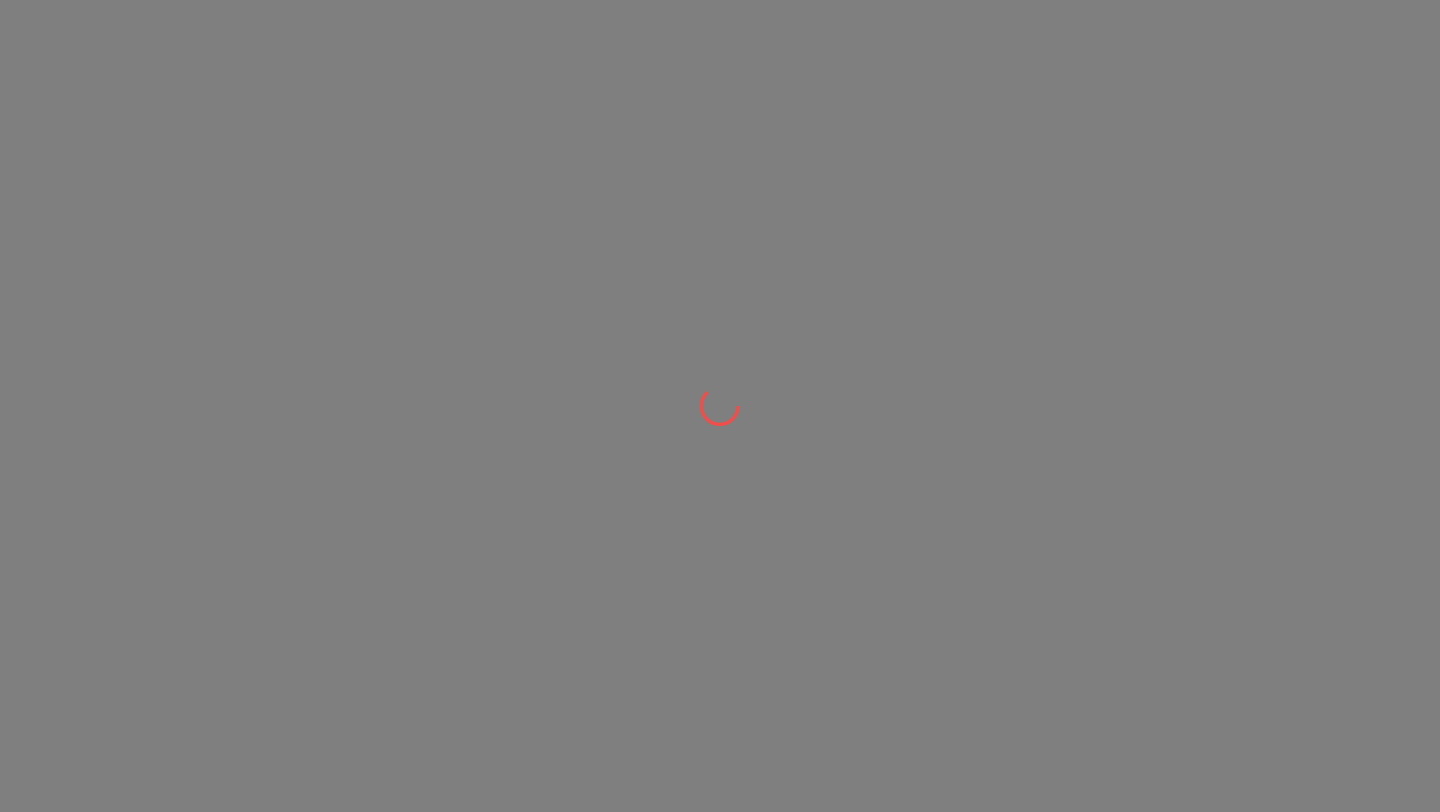 scroll, scrollTop: 0, scrollLeft: 0, axis: both 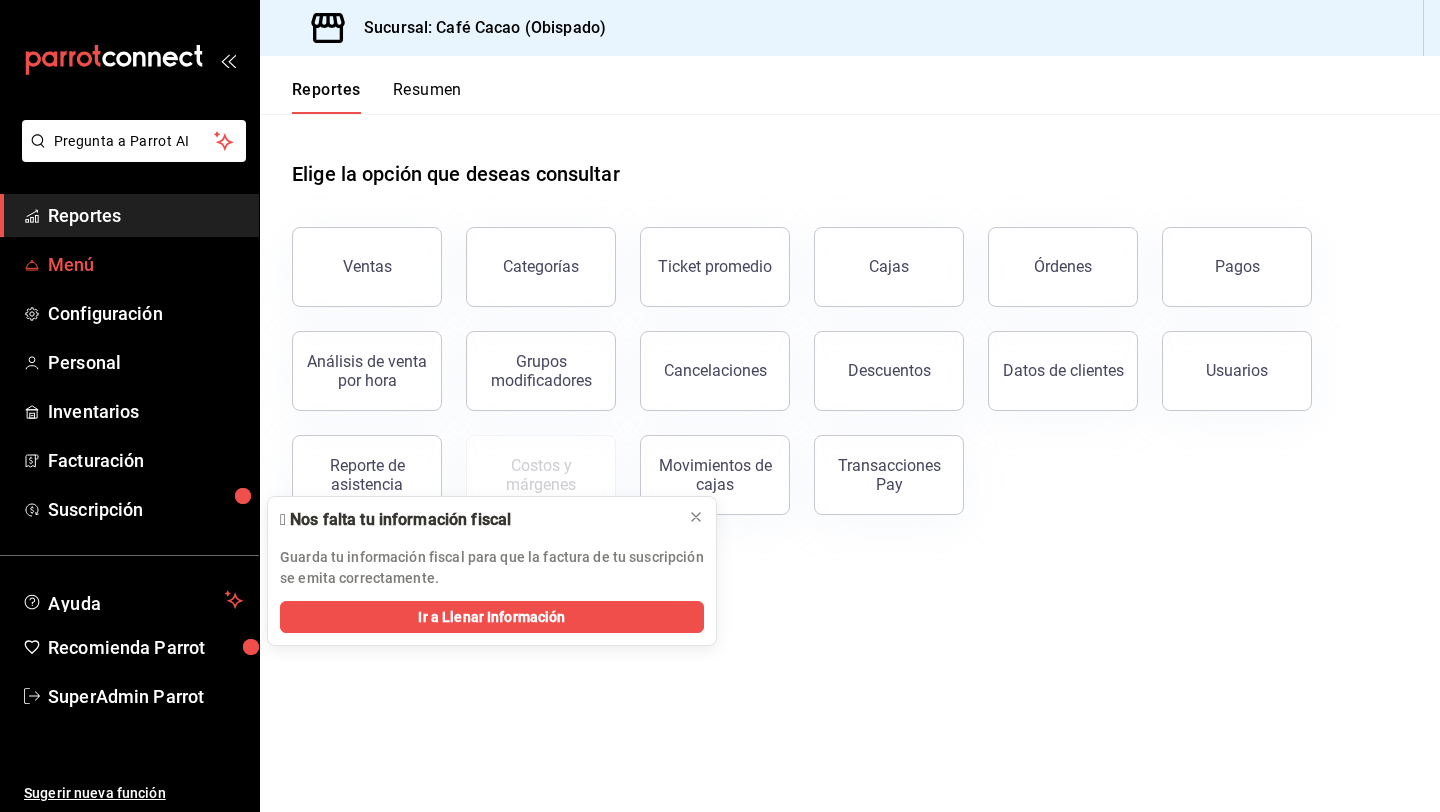 click on "Menú" at bounding box center (145, 264) 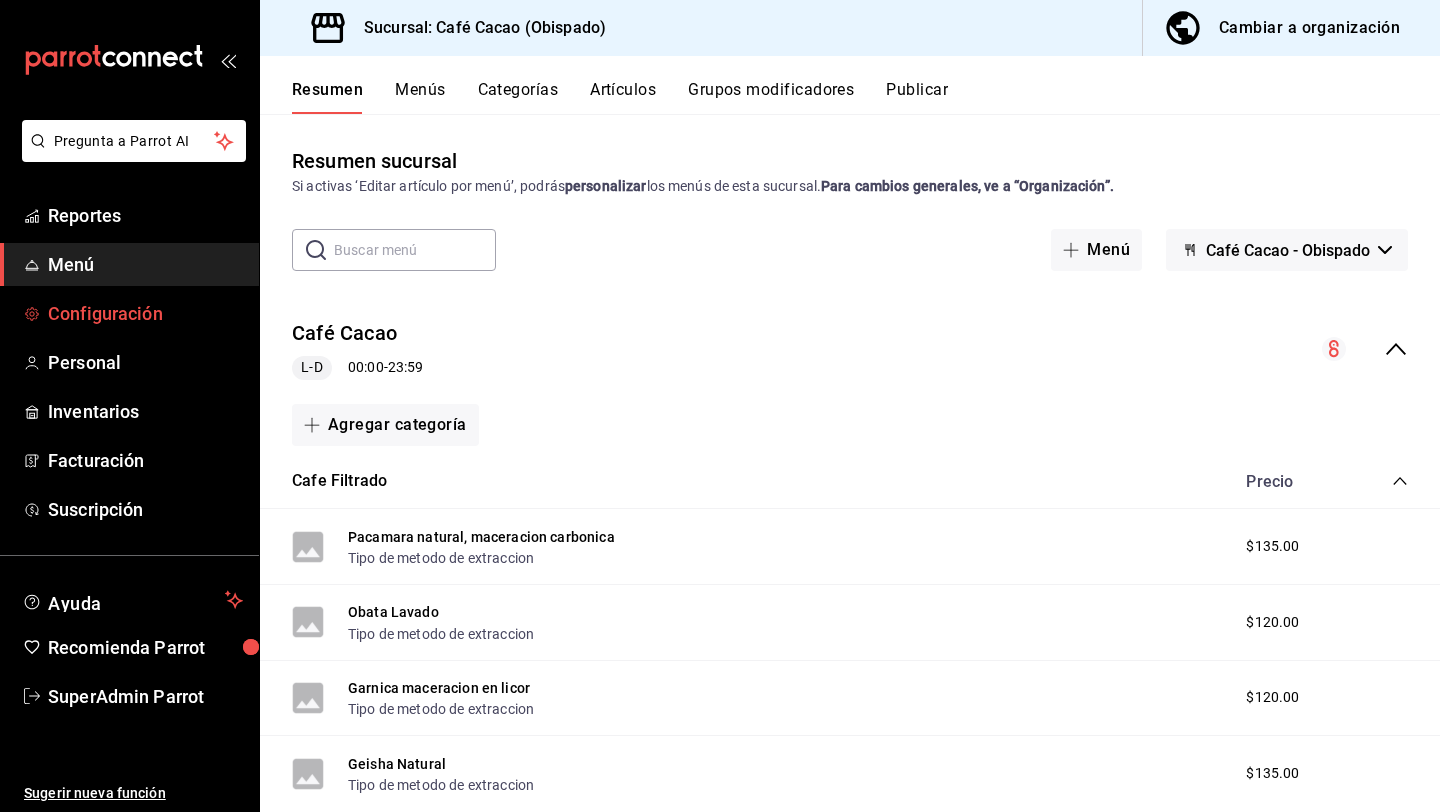 click on "Configuración" at bounding box center (145, 313) 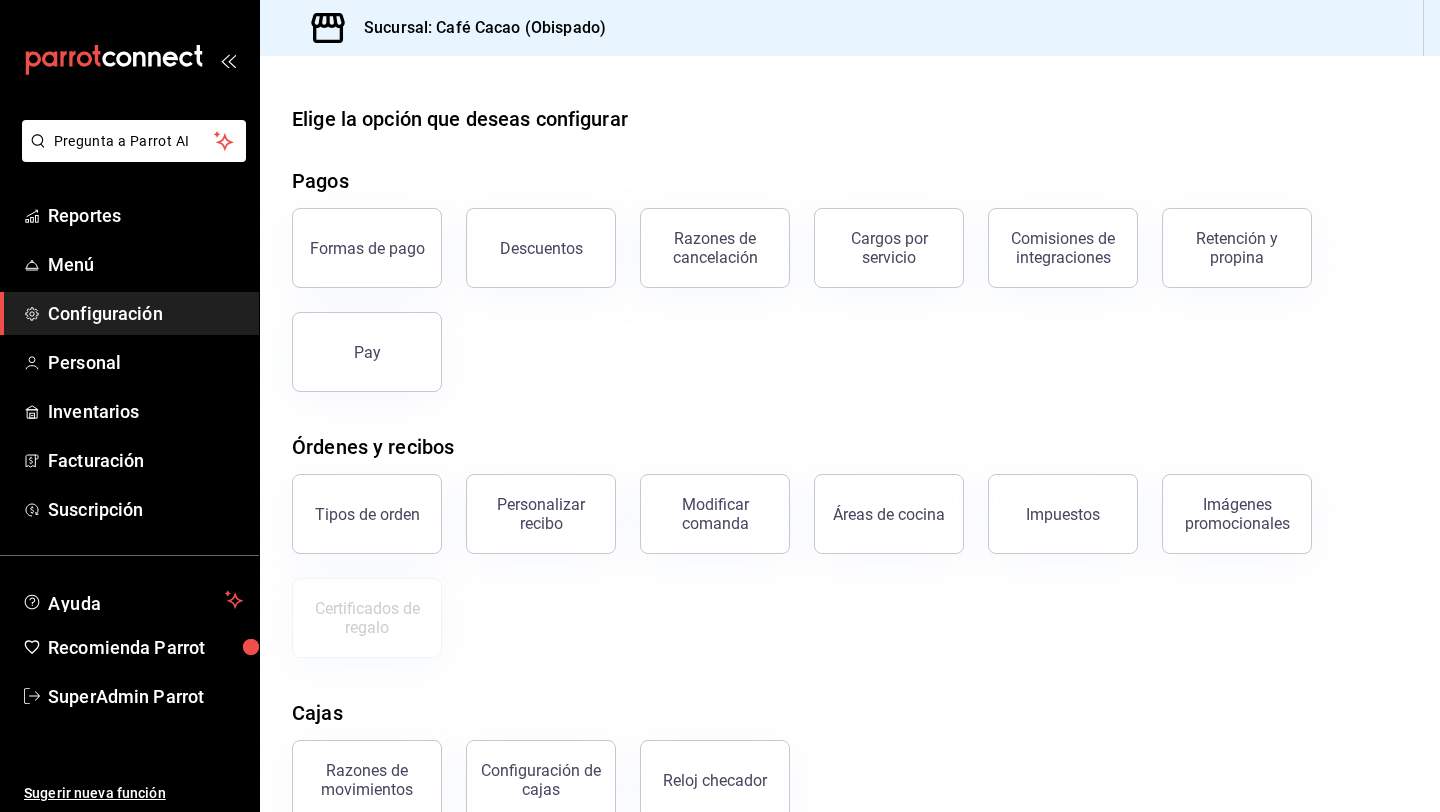 click on "Tipos de orden" at bounding box center (355, 502) 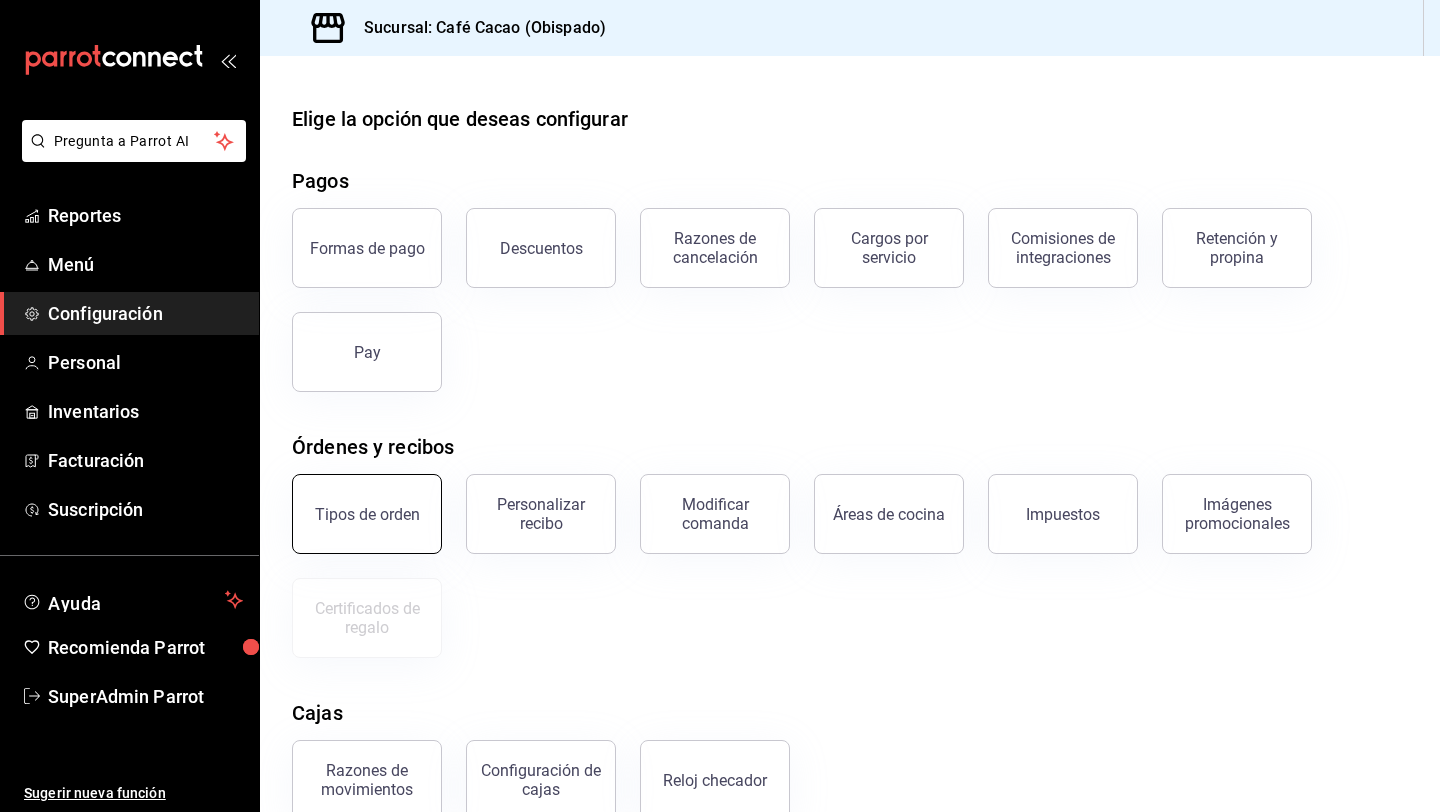 click on "Tipos de orden" at bounding box center (367, 514) 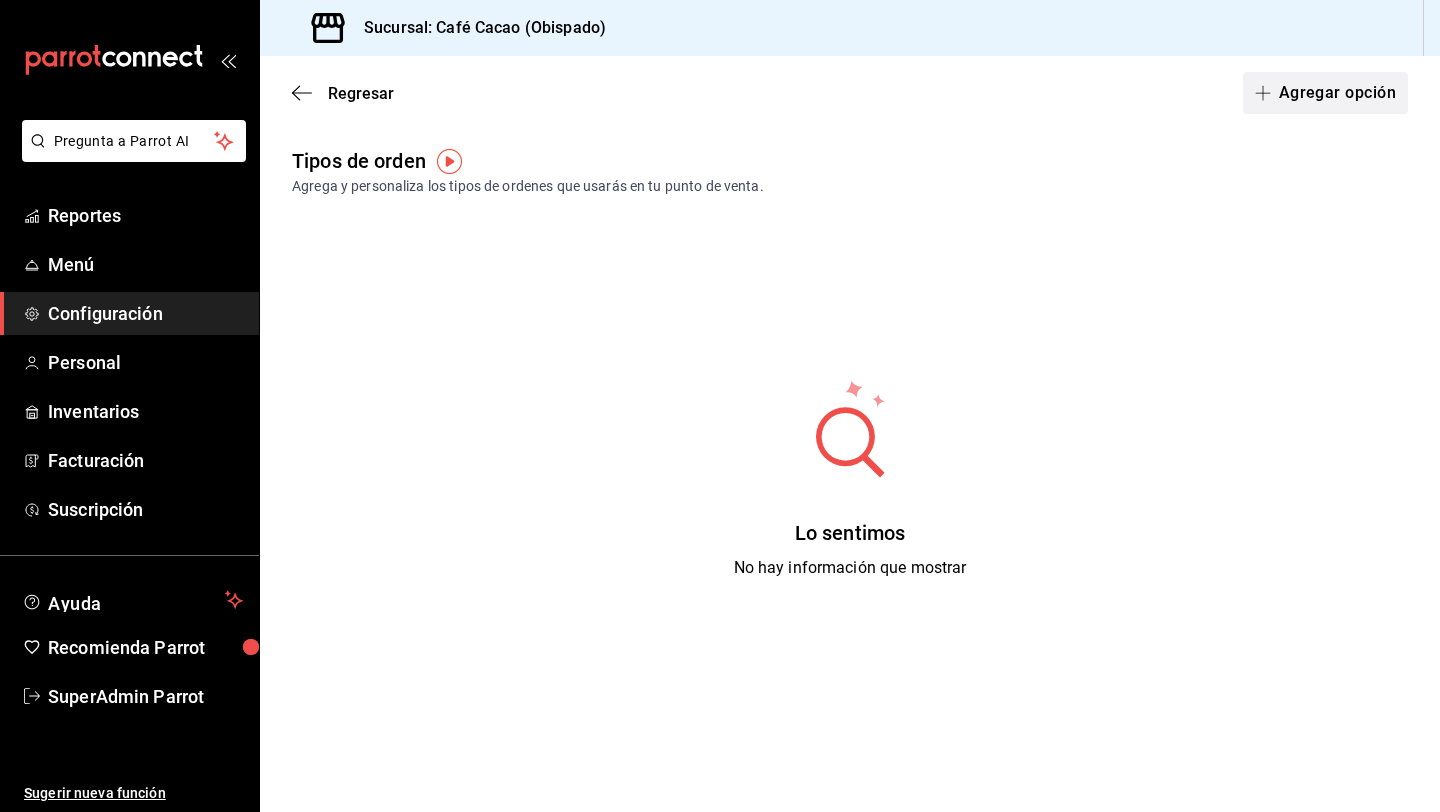 click on "Agregar opción" at bounding box center (1325, 93) 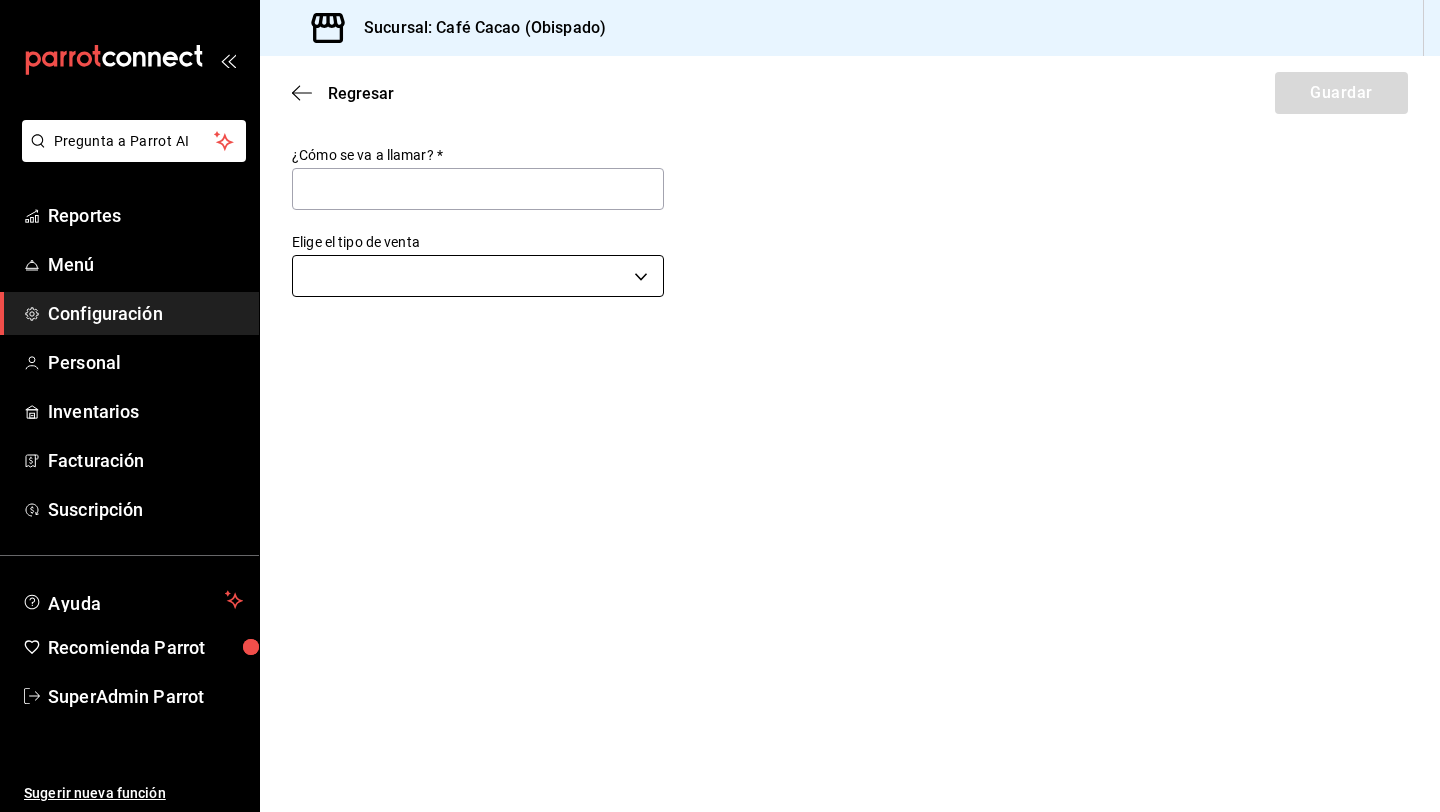 click on "Pregunta a Parrot AI Reportes   Menú   Configuración   Personal   Inventarios   Facturación   Suscripción   Ayuda Recomienda Parrot   SuperAdmin Parrot   Sugerir nueva función   Sucursal: Café Cacao (Obispado) Regresar Guardar ¿Cómo se va a llamar?   * Elige el tipo de venta ​ GANA 1 MES GRATIS EN TU SUSCRIPCIÓN AQUÍ ¿Recuerdas cómo empezó tu restaurante?
Hoy puedes ayudar a un colega a tener el mismo cambio que tú viviste.
Recomienda Parrot directamente desde tu Portal Administrador.
Es fácil y rápido.
🎁 Por cada restaurante que se una, ganas 1 mes gratis. Ver video tutorial Ir a video Pregunta a Parrot AI Reportes   Menú   Configuración   Personal   Inventarios   Facturación   Suscripción   Ayuda Recomienda Parrot   SuperAdmin Parrot   Sugerir nueva función   Visitar centro de ayuda (81) 2046 6363 soporte@parrotsoftware.io Visitar centro de ayuda (81) 2046 6363 soporte@parrotsoftware.io" at bounding box center (720, 406) 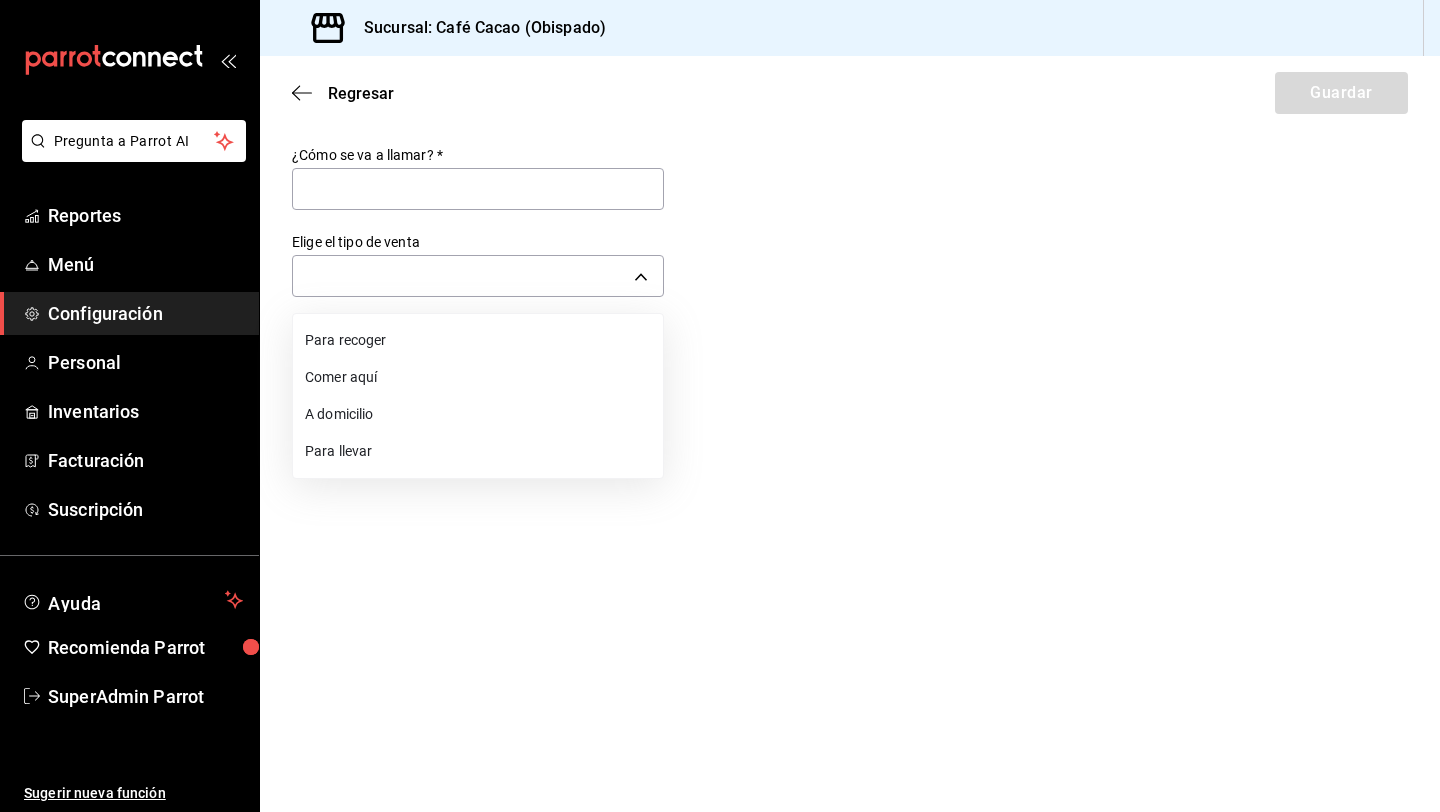 click on "Para recoger" at bounding box center [478, 340] 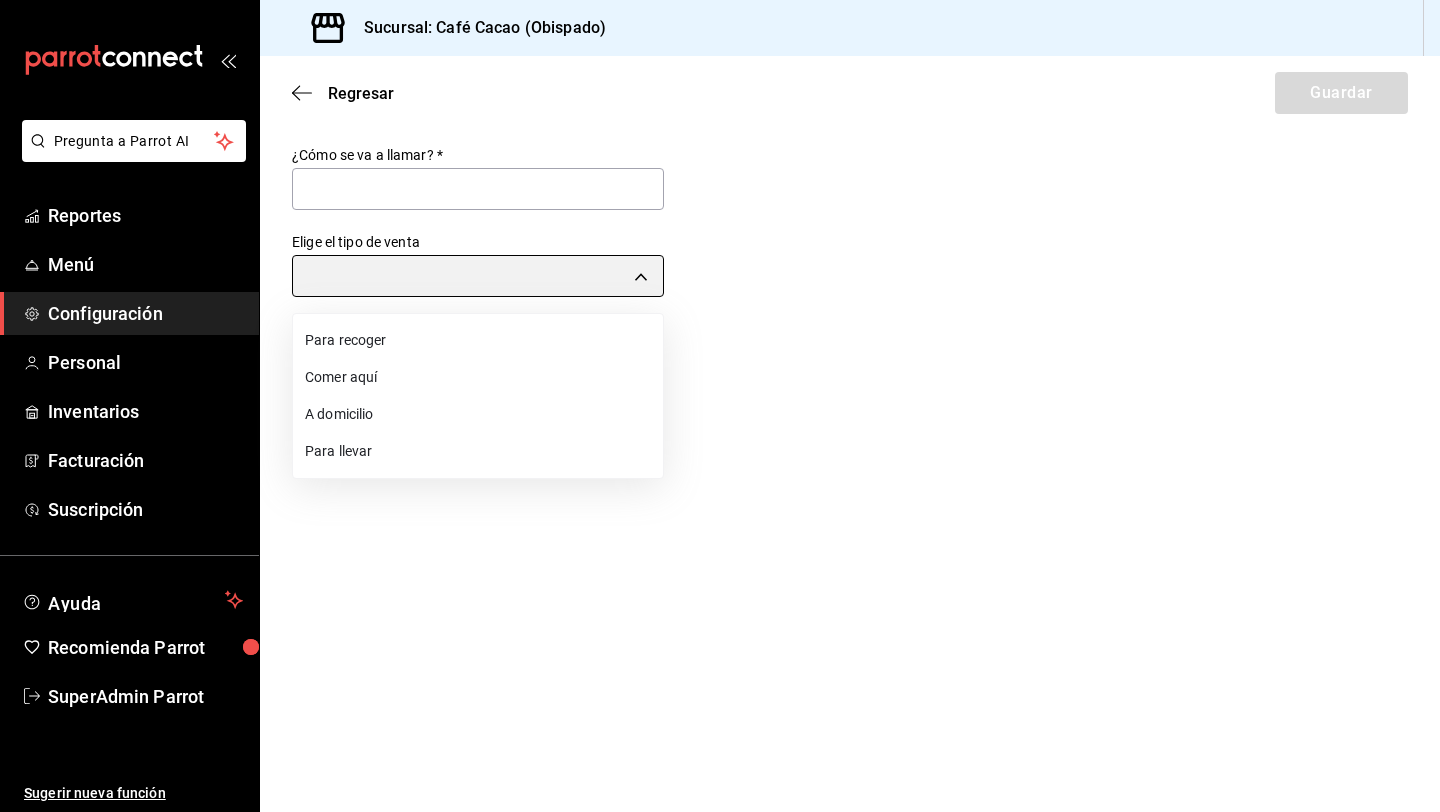 type on "PICK_UP" 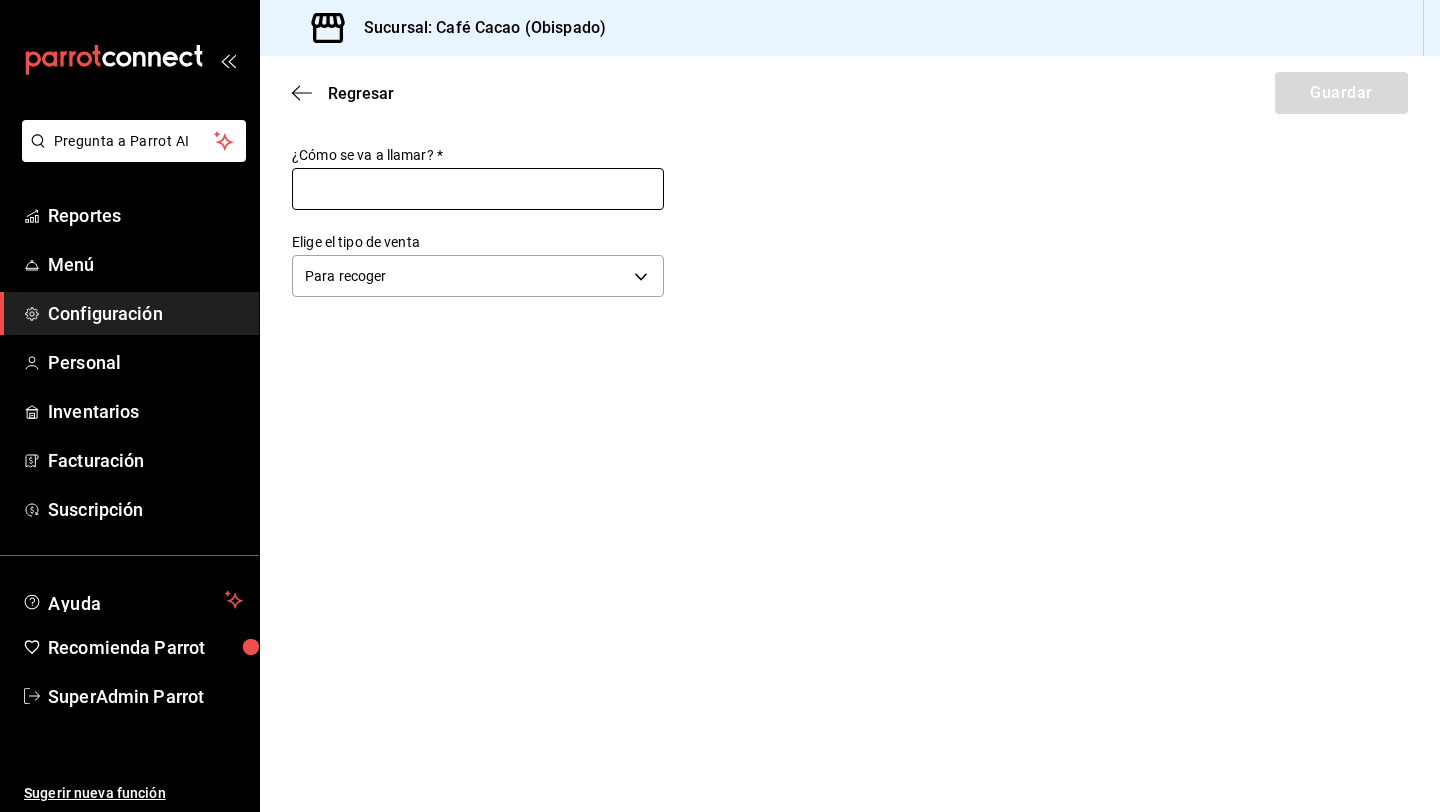 click at bounding box center [478, 189] 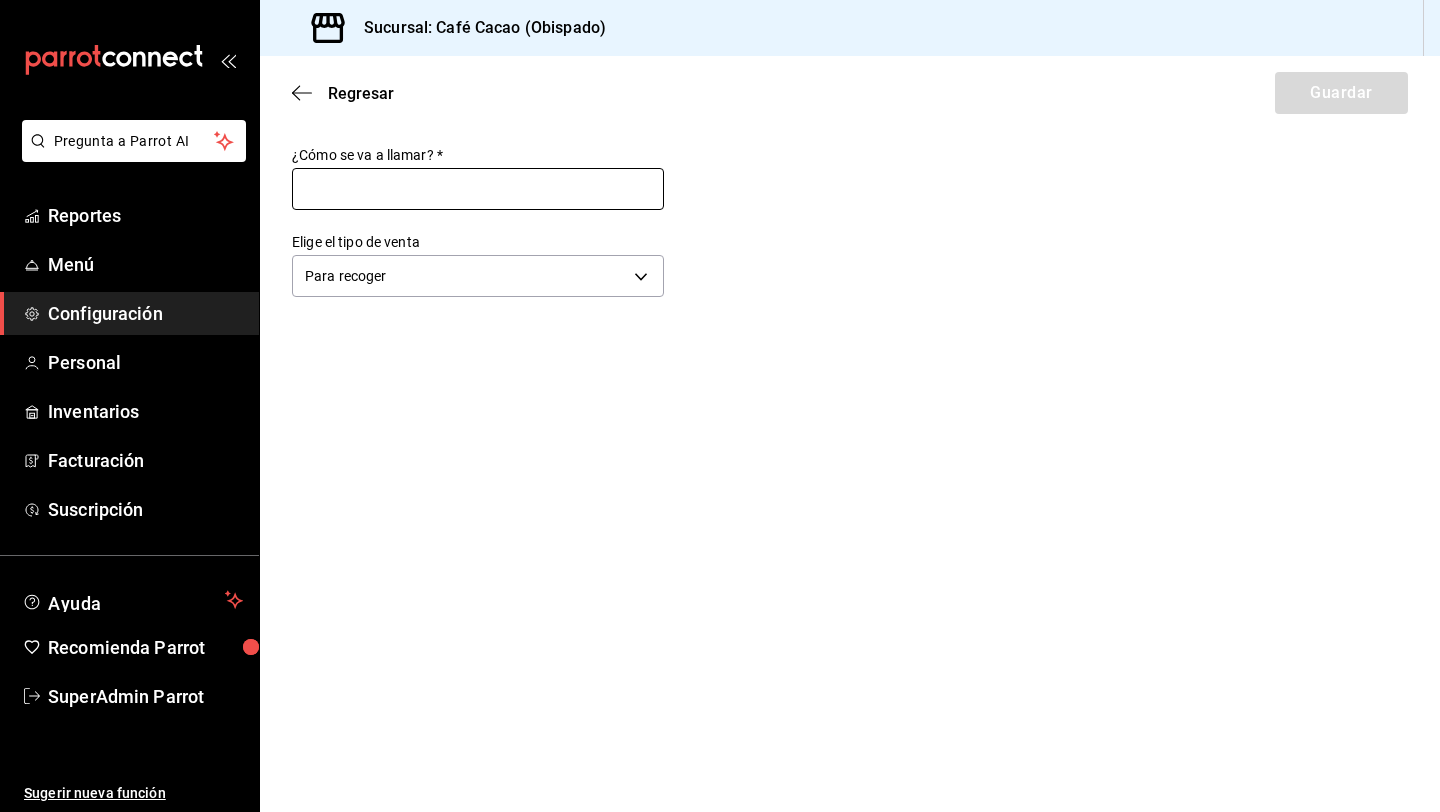 type on "para recoger" 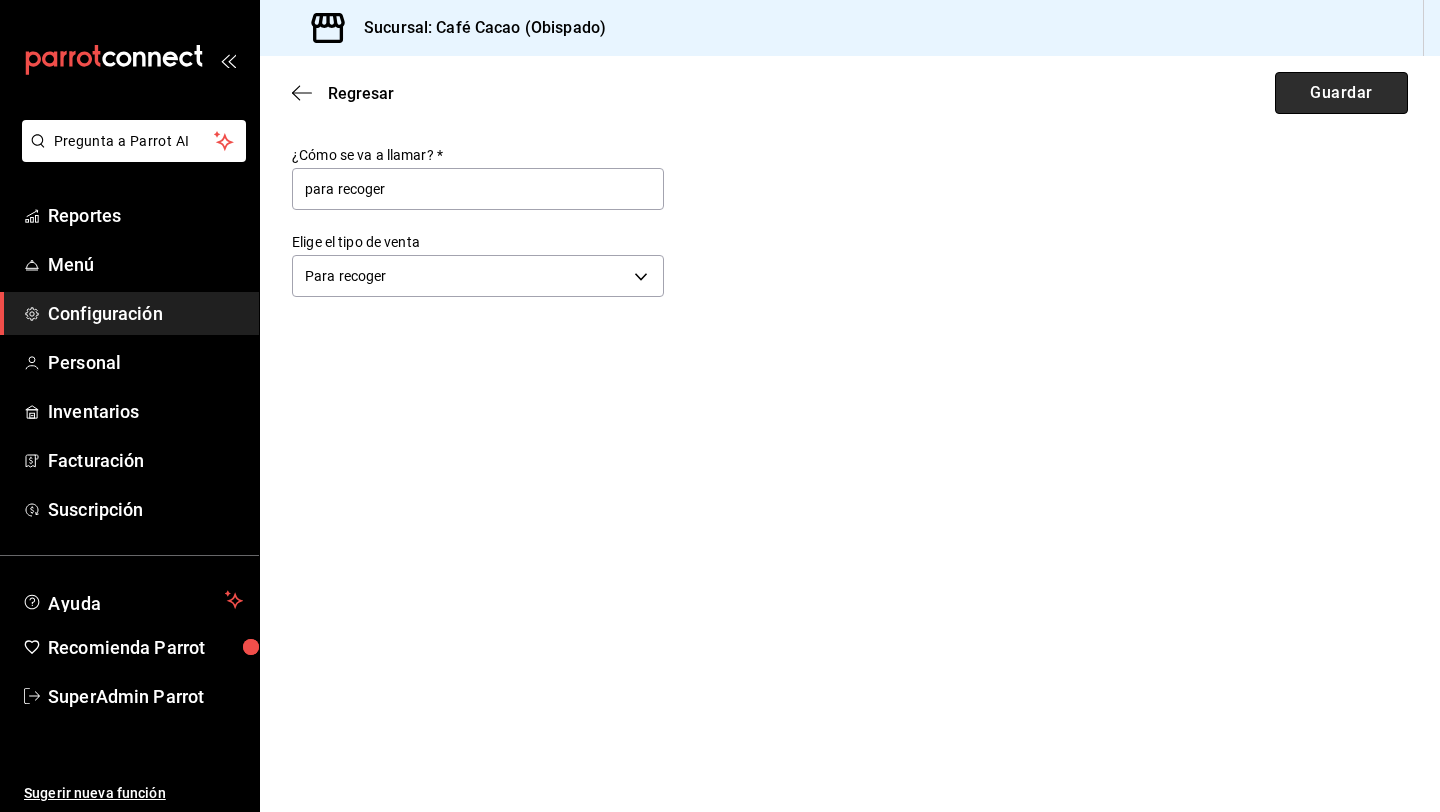 click on "Guardar" at bounding box center (1341, 93) 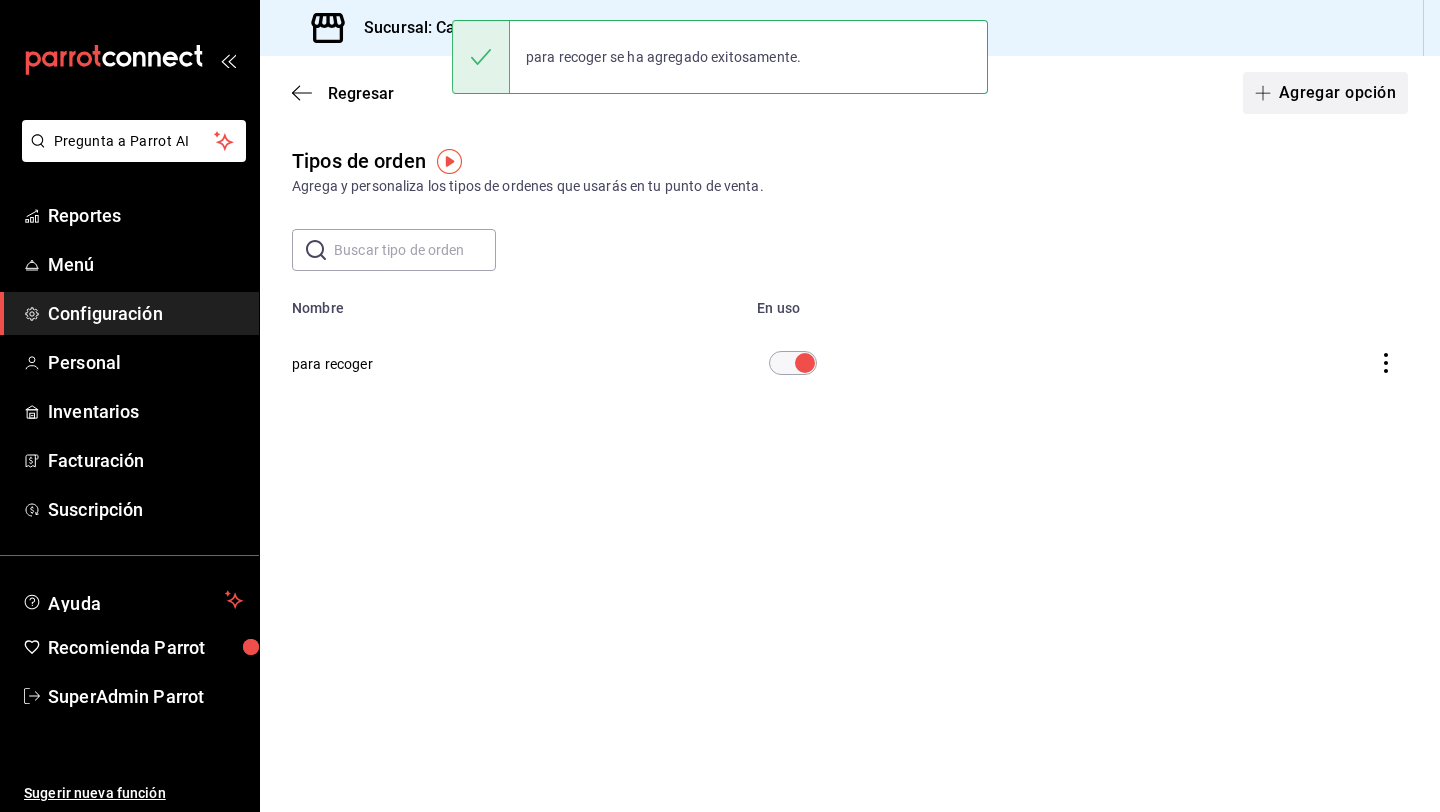 click on "Agregar opción" at bounding box center (1325, 93) 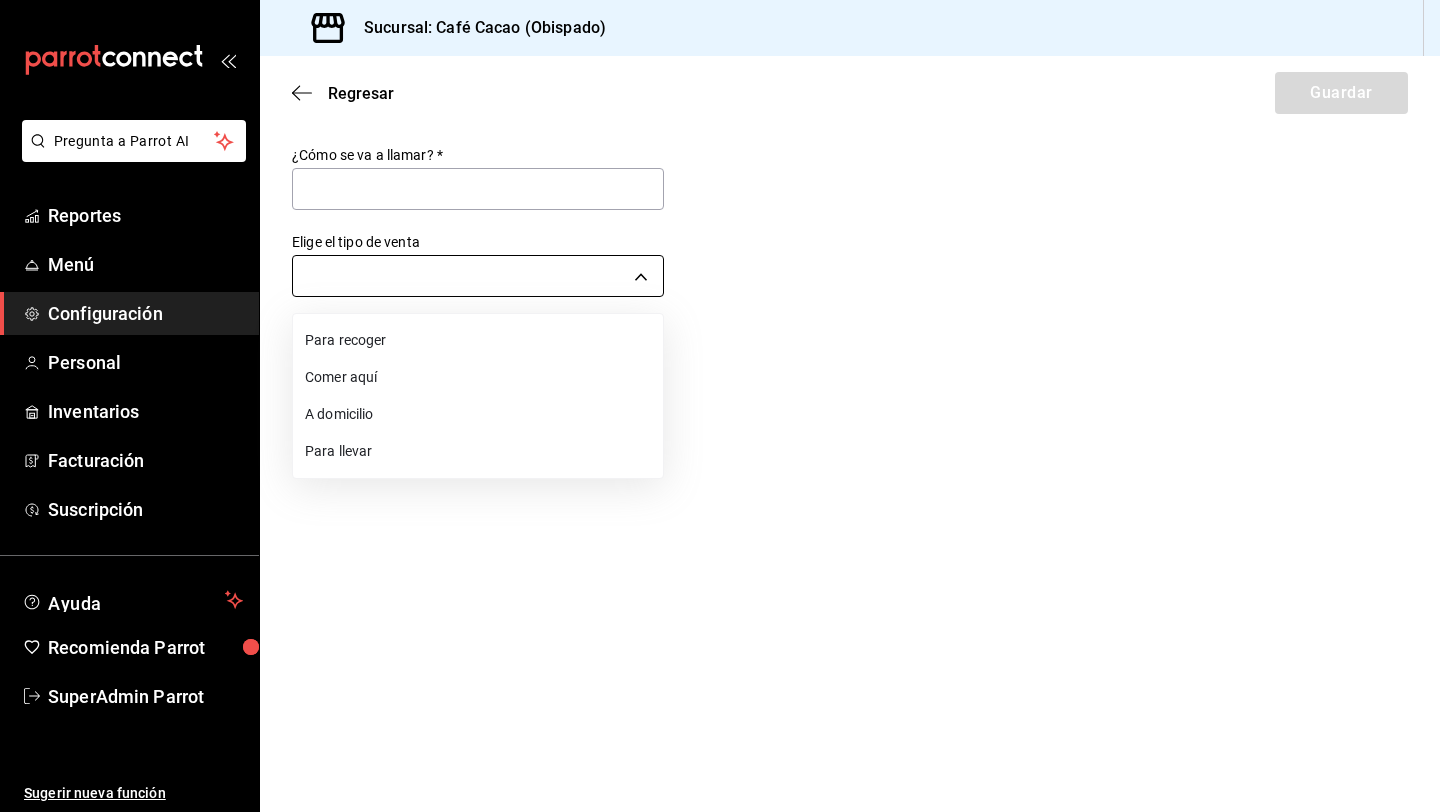 click on "Pregunta a Parrot AI Reportes   Menú   Configuración   Personal   Inventarios   Facturación   Suscripción   Ayuda Recomienda Parrot   SuperAdmin Parrot   Sugerir nueva función   Sucursal: Café Cacao (Obispado) Regresar Guardar ¿Cómo se va a llamar?   * Elige el tipo de venta ​ GANA 1 MES GRATIS EN TU SUSCRIPCIÓN AQUÍ ¿Recuerdas cómo empezó tu restaurante?
Hoy puedes ayudar a un colega a tener el mismo cambio que tú viviste.
Recomienda Parrot directamente desde tu Portal Administrador.
Es fácil y rápido.
🎁 Por cada restaurante que se una, ganas 1 mes gratis. Ver video tutorial Ir a video Pregunta a Parrot AI Reportes   Menú   Configuración   Personal   Inventarios   Facturación   Suscripción   Ayuda Recomienda Parrot   SuperAdmin Parrot   Sugerir nueva función   Visitar centro de ayuda (81) 2046 6363 soporte@parrotsoftware.io Visitar centro de ayuda (81) 2046 6363 soporte@parrotsoftware.io Para recoger Comer aquí A domicilio Para llevar" at bounding box center (720, 406) 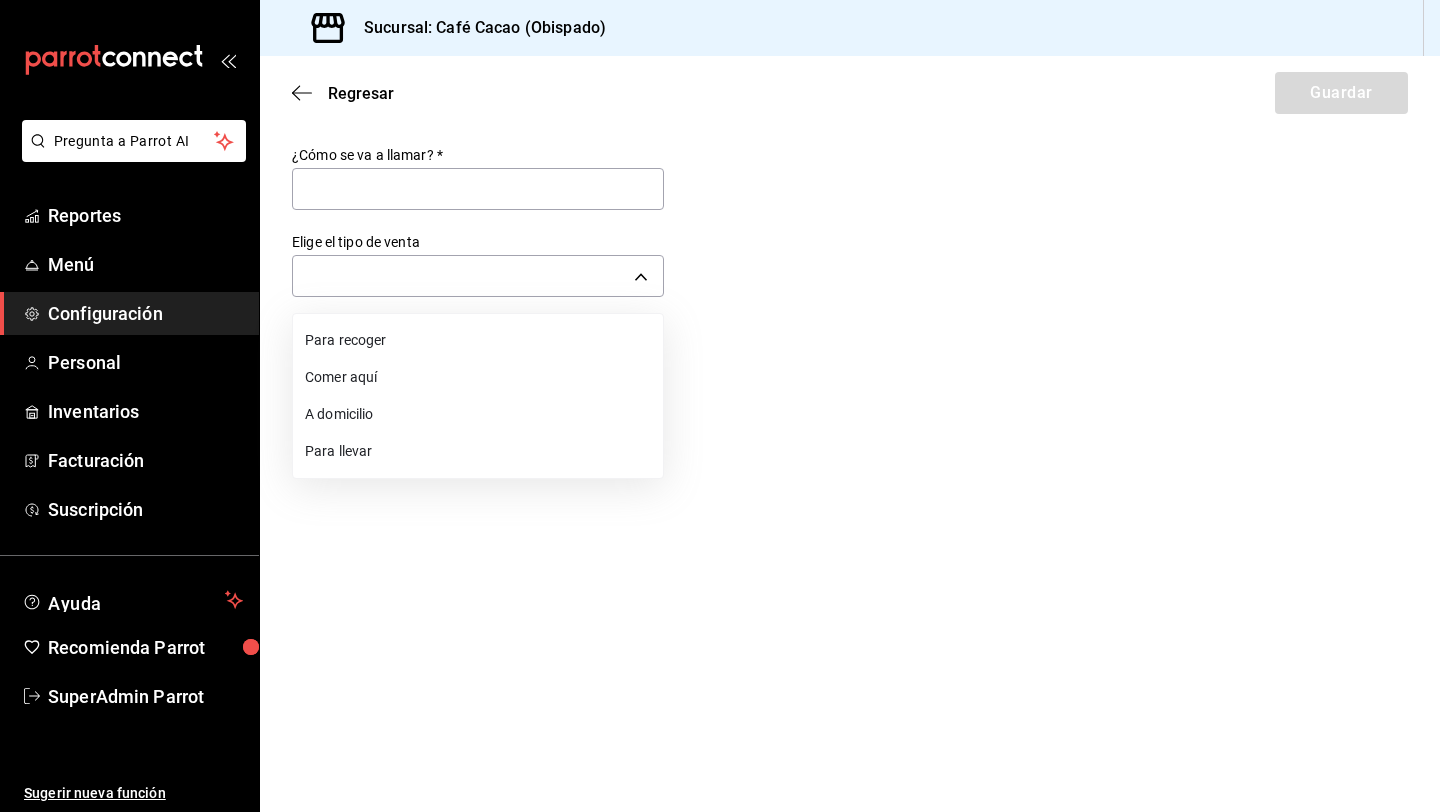 click on "Comer aquí" at bounding box center (478, 377) 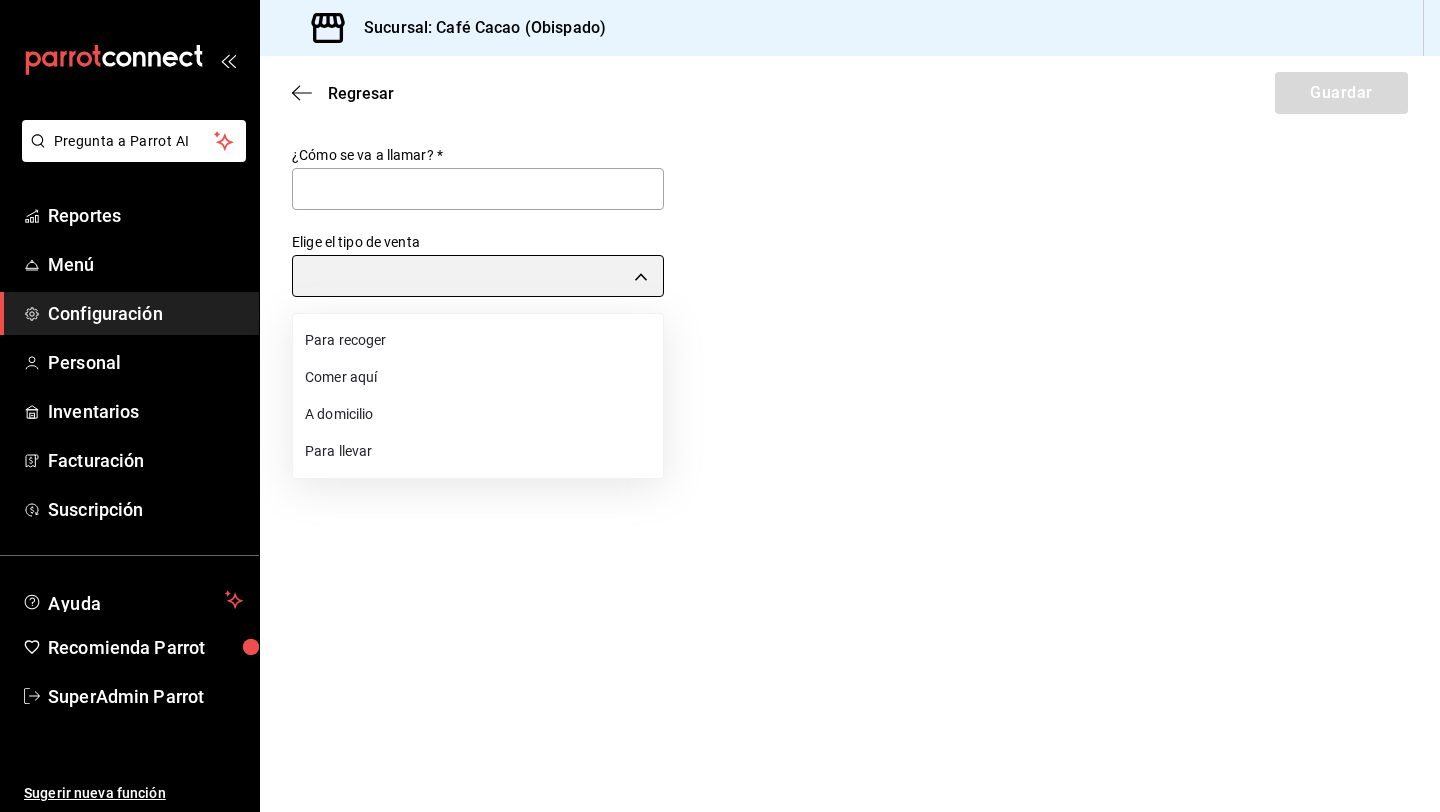 type on "DINE_IN" 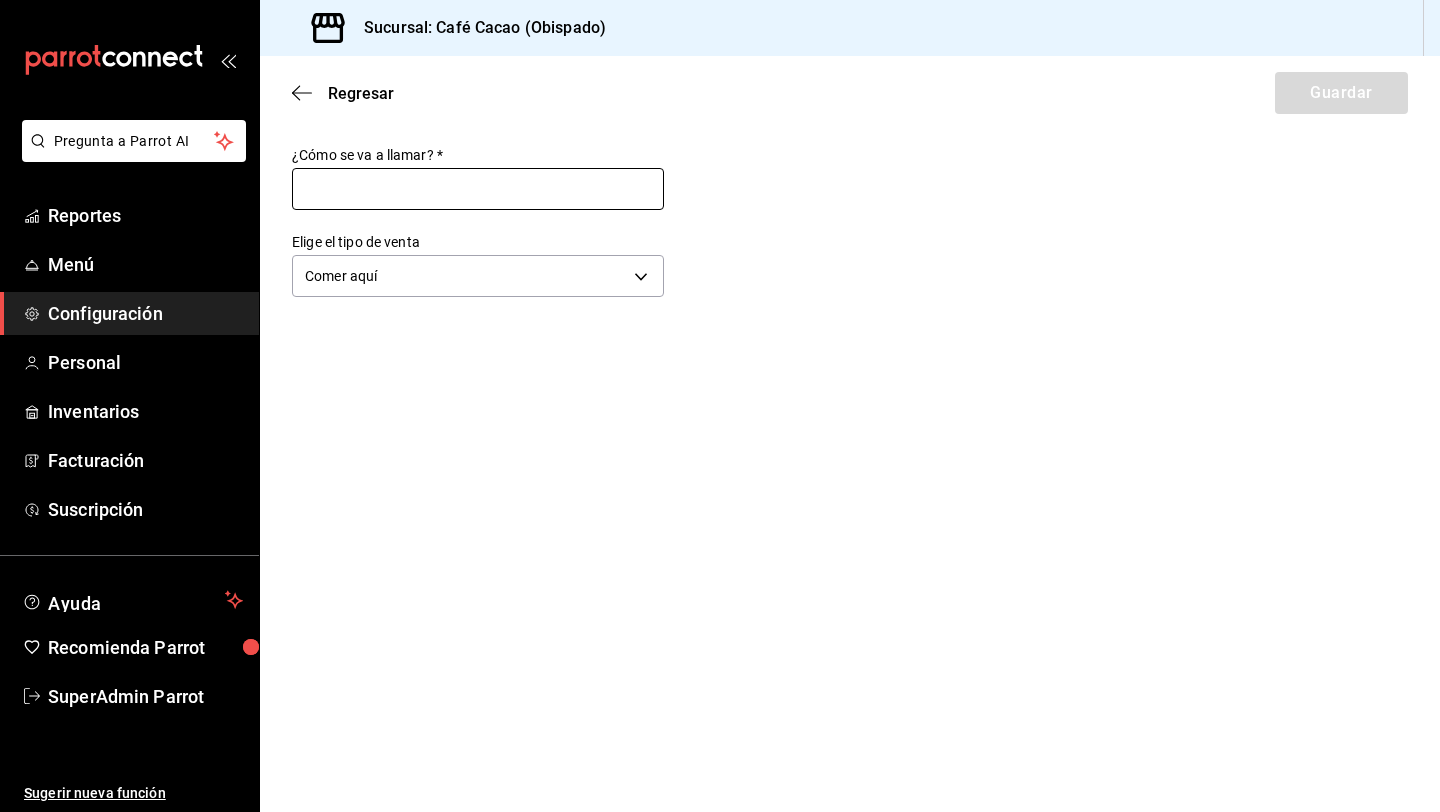 click at bounding box center [478, 189] 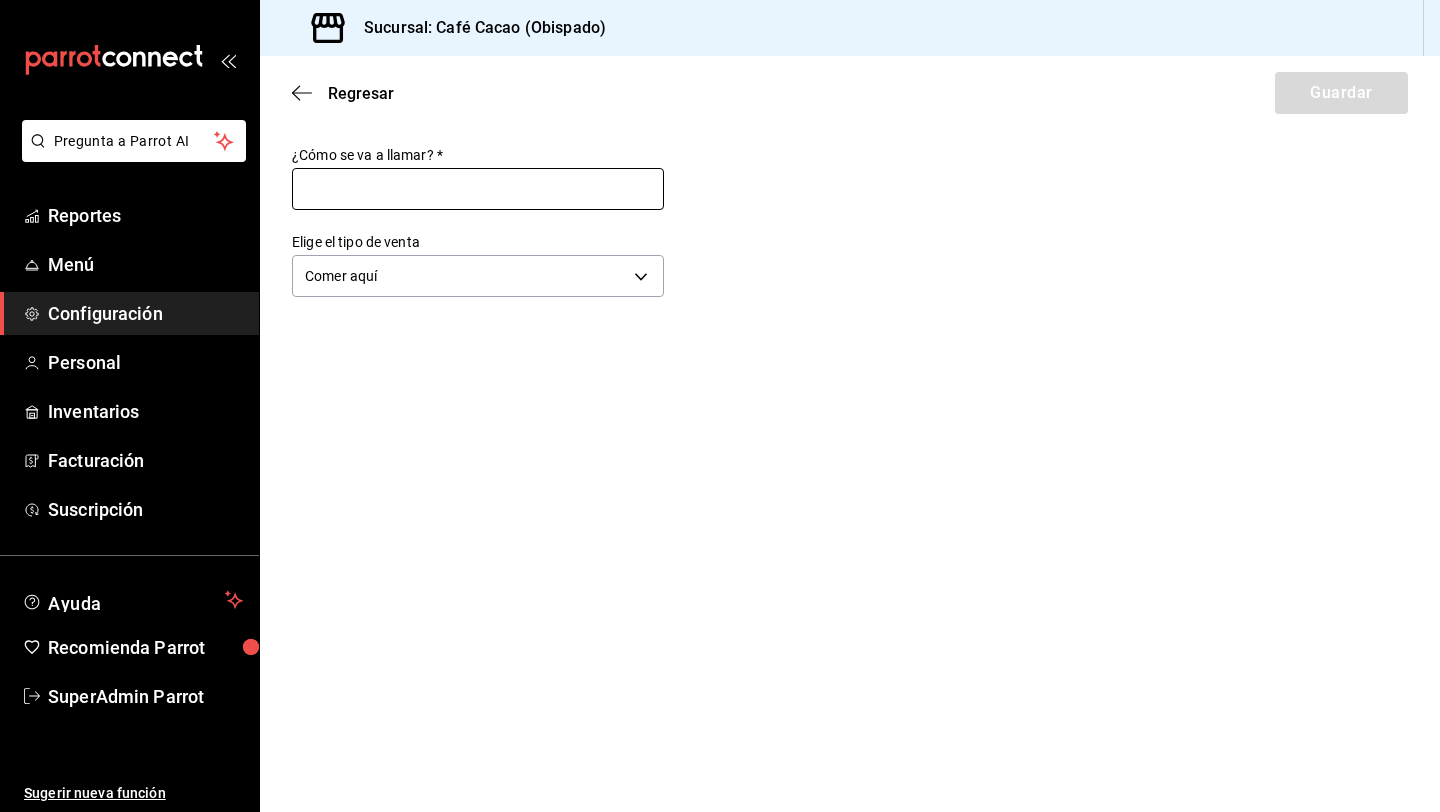 type on "comer aquí" 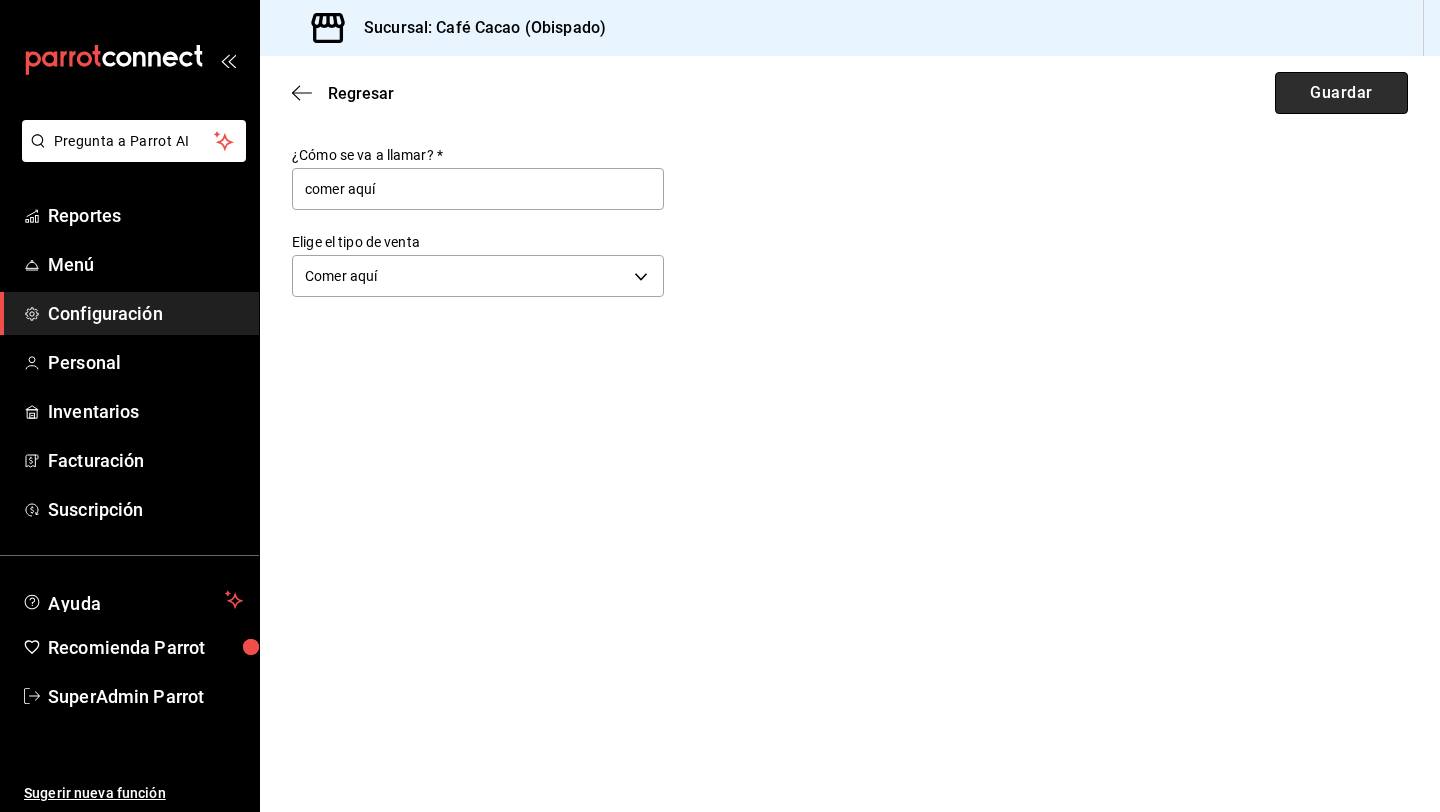 click on "Guardar" at bounding box center [1341, 93] 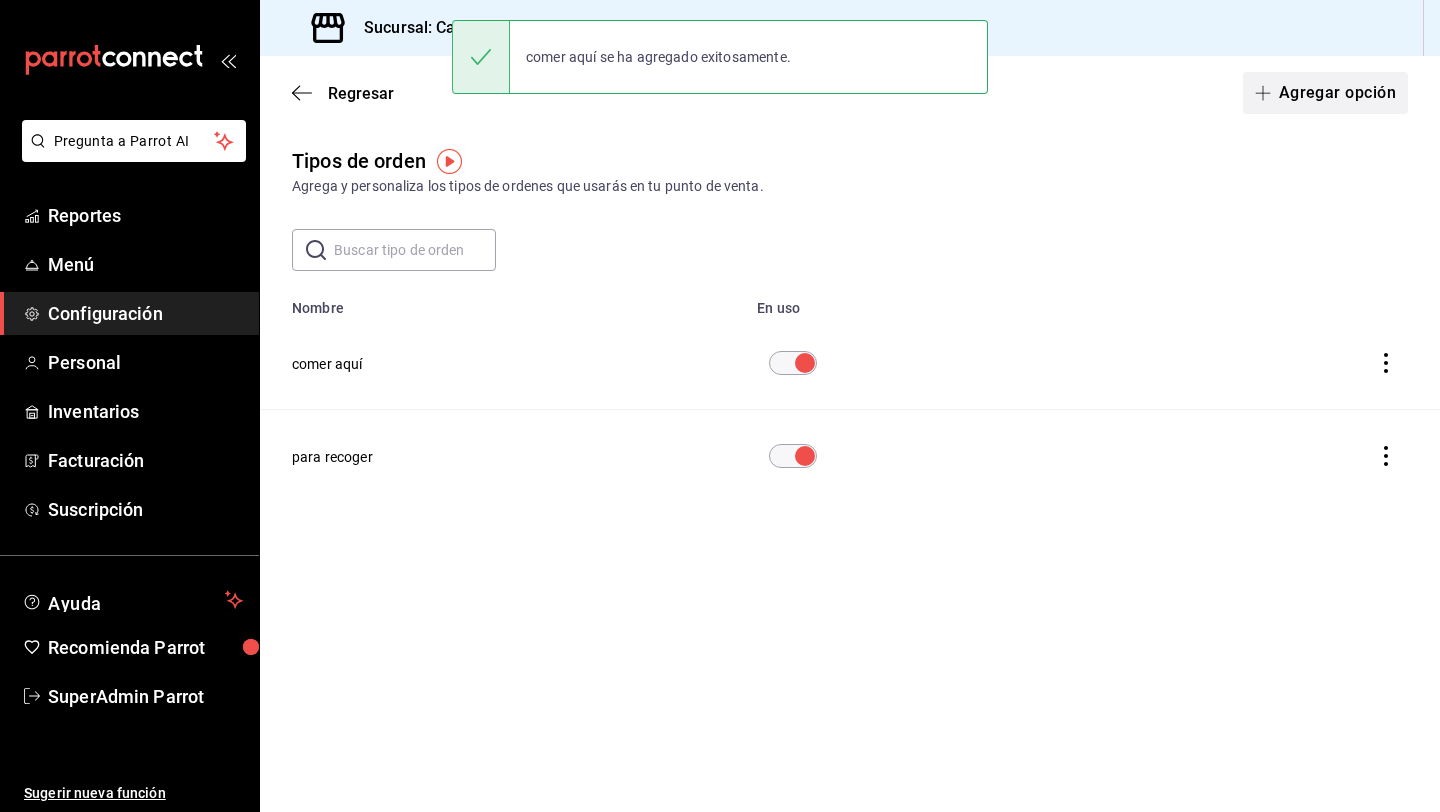 click on "Agregar opción" at bounding box center [1325, 93] 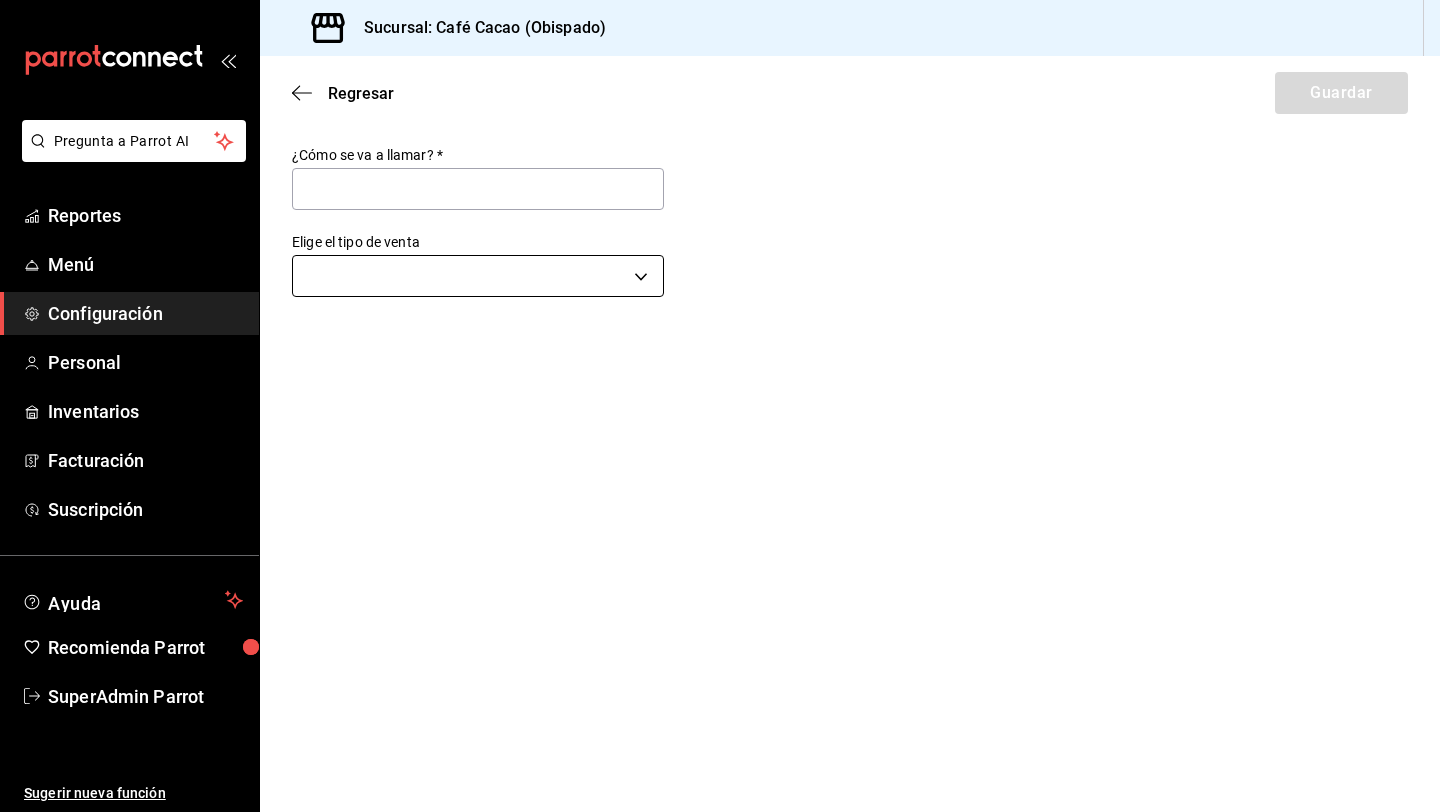 click on "Pregunta a Parrot AI Reportes   Menú   Configuración   Personal   Inventarios   Facturación   Suscripción   Ayuda Recomienda Parrot   SuperAdmin Parrot   Sugerir nueva función   Sucursal: Café Cacao (Obispado) Regresar Guardar ¿Cómo se va a llamar?   * Elige el tipo de venta ​ GANA 1 MES GRATIS EN TU SUSCRIPCIÓN AQUÍ ¿Recuerdas cómo empezó tu restaurante?
Hoy puedes ayudar a un colega a tener el mismo cambio que tú viviste.
Recomienda Parrot directamente desde tu Portal Administrador.
Es fácil y rápido.
🎁 Por cada restaurante que se una, ganas 1 mes gratis. Ver video tutorial Ir a video Pregunta a Parrot AI Reportes   Menú   Configuración   Personal   Inventarios   Facturación   Suscripción   Ayuda Recomienda Parrot   SuperAdmin Parrot   Sugerir nueva función   Visitar centro de ayuda (81) 2046 6363 soporte@parrotsoftware.io Visitar centro de ayuda (81) 2046 6363 soporte@parrotsoftware.io" at bounding box center (720, 406) 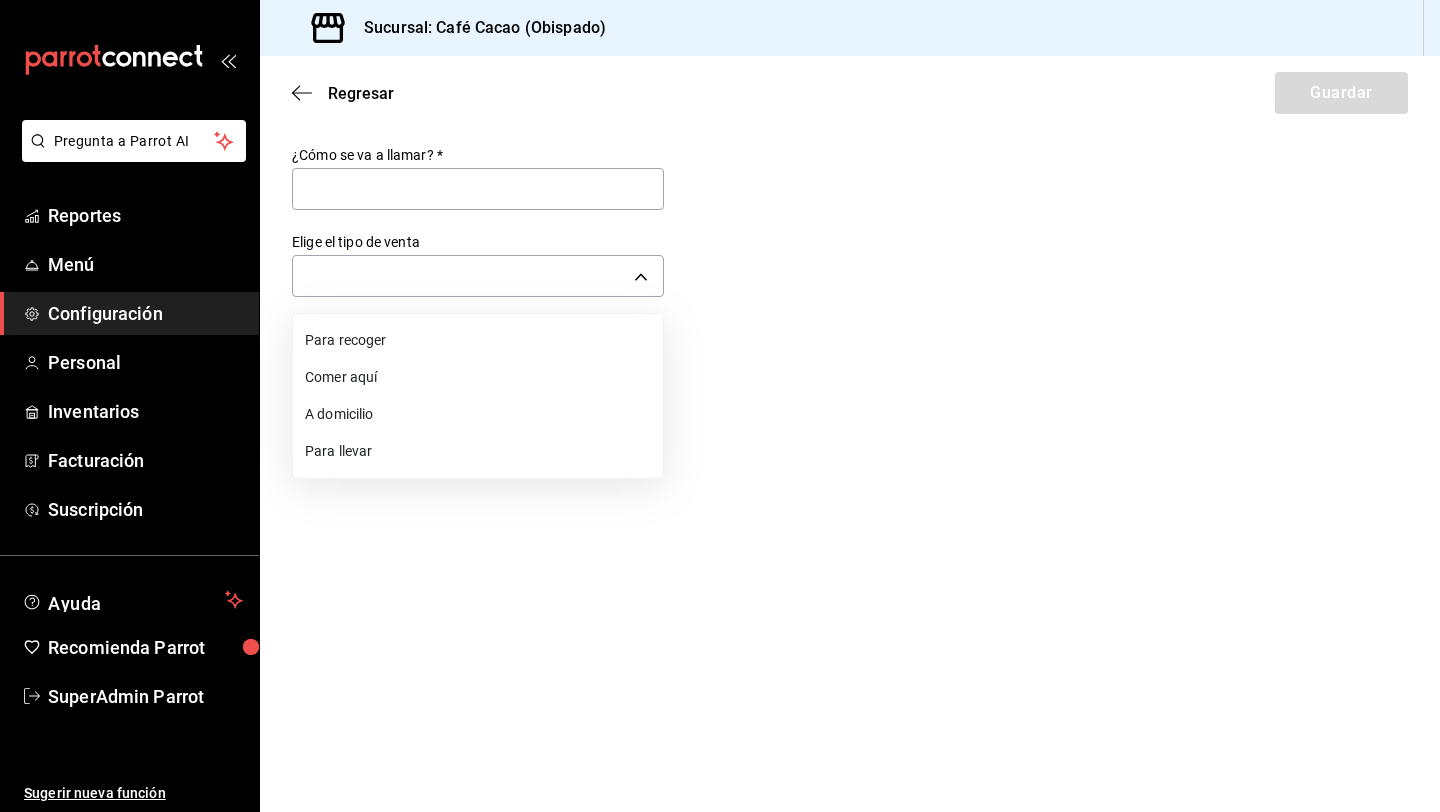 click on "A domicilio" at bounding box center [478, 414] 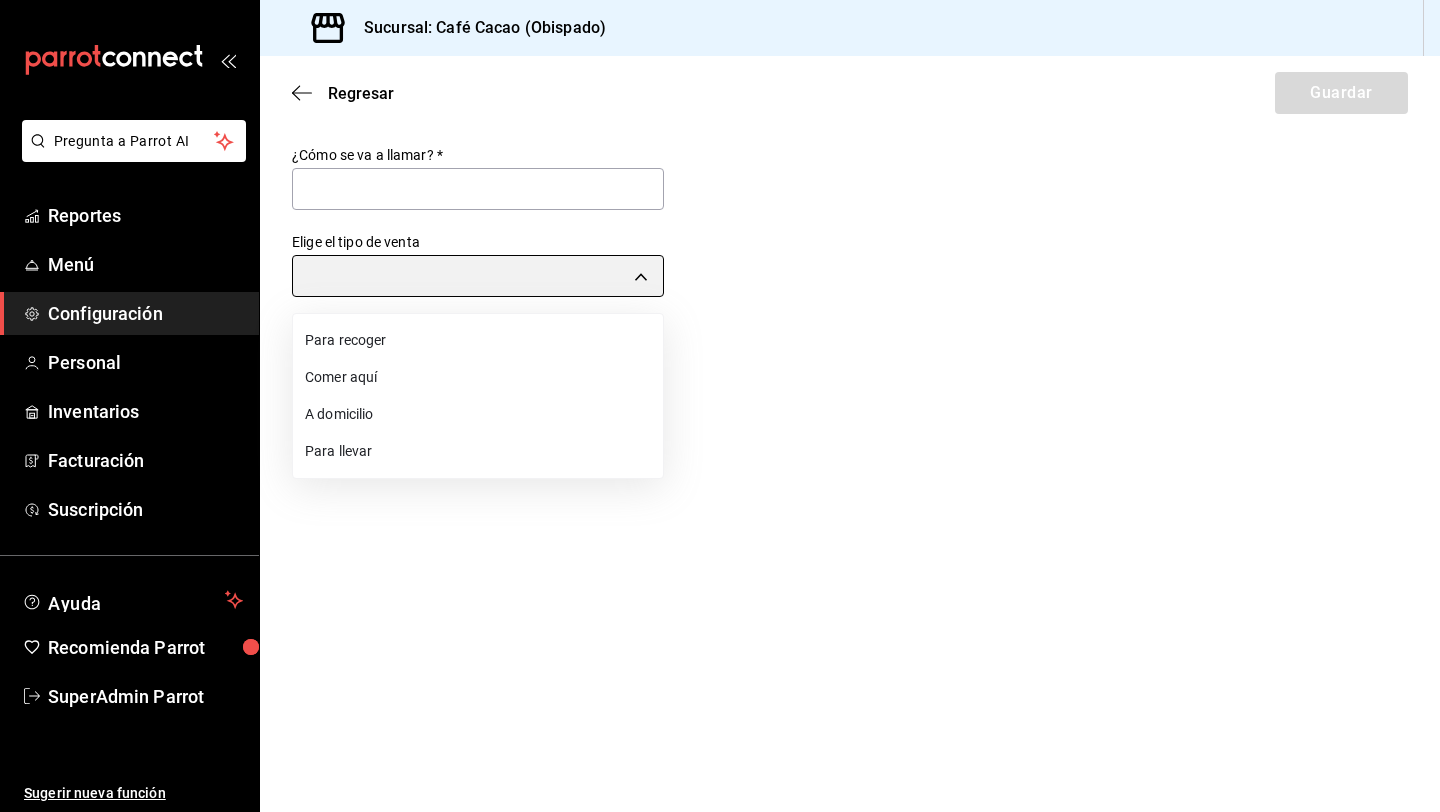 type on "DELIVERY" 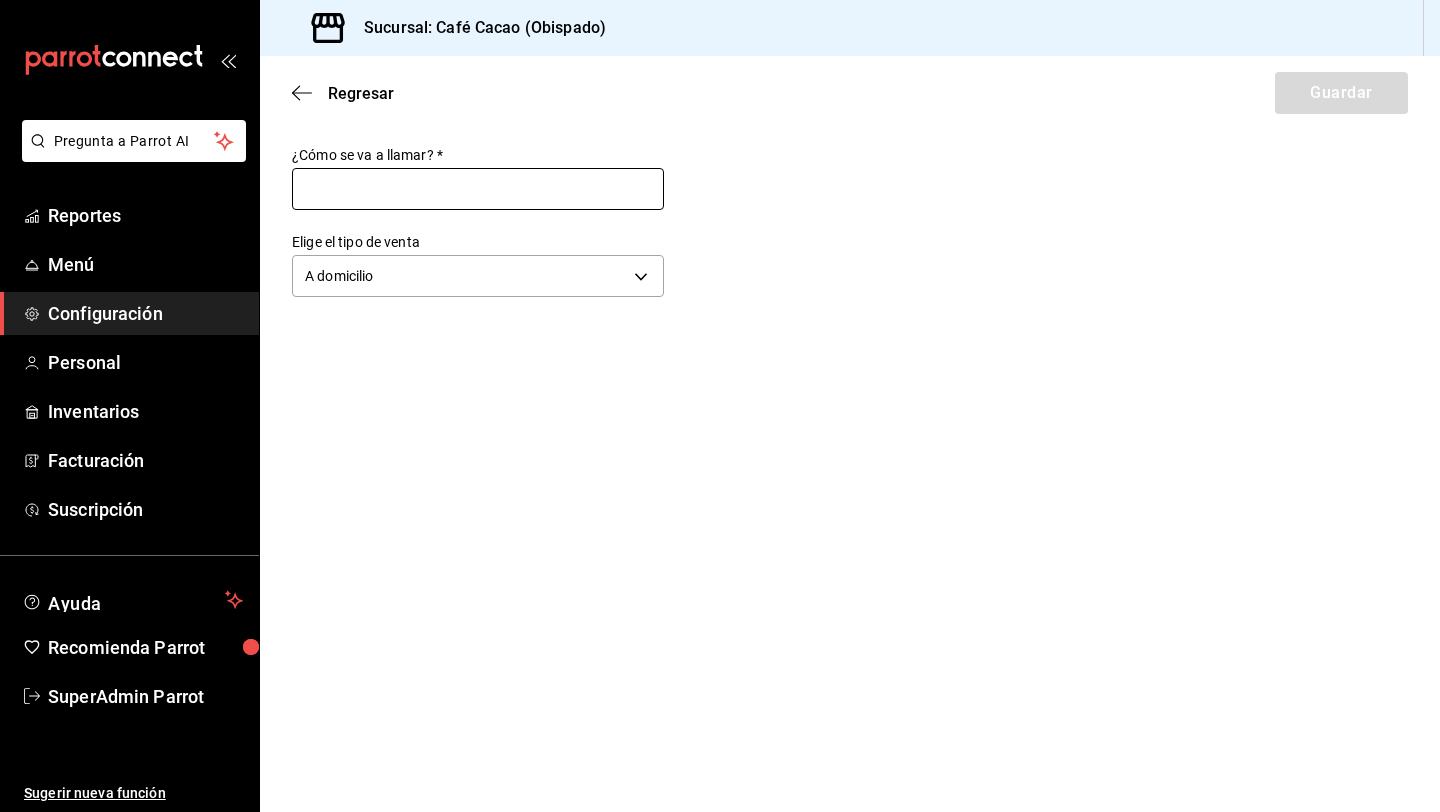 click at bounding box center (478, 189) 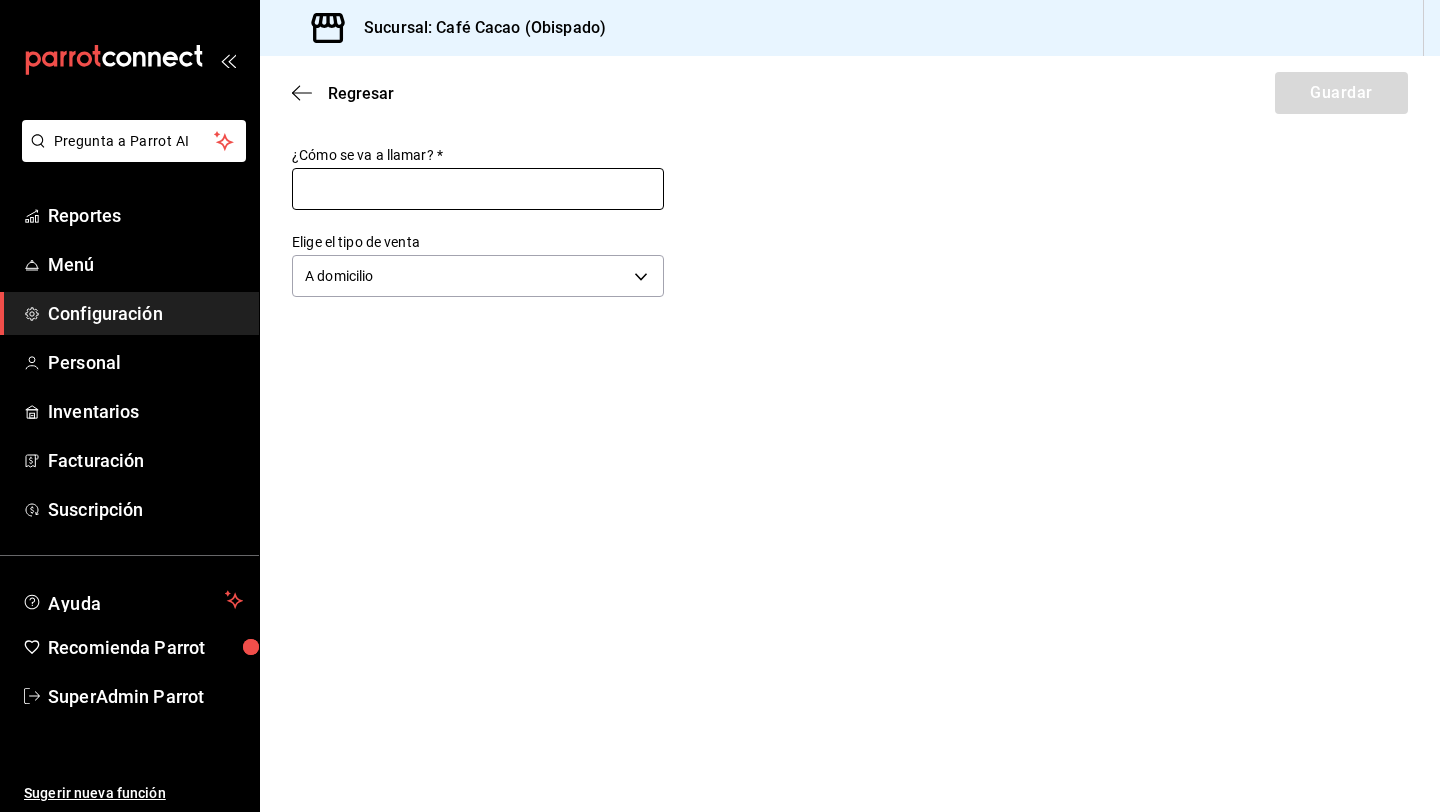 type on "a domicilio" 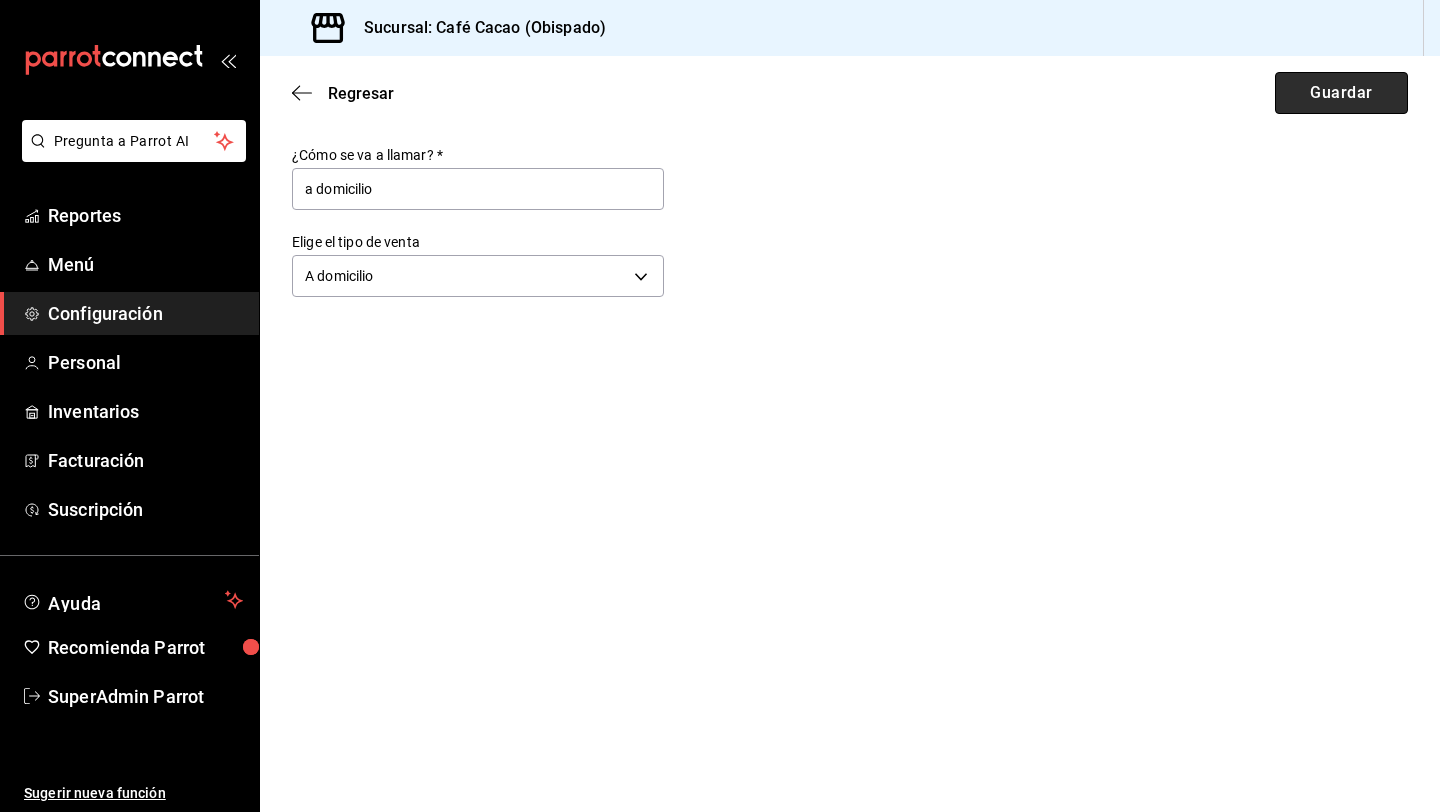 click on "Guardar" at bounding box center [1341, 93] 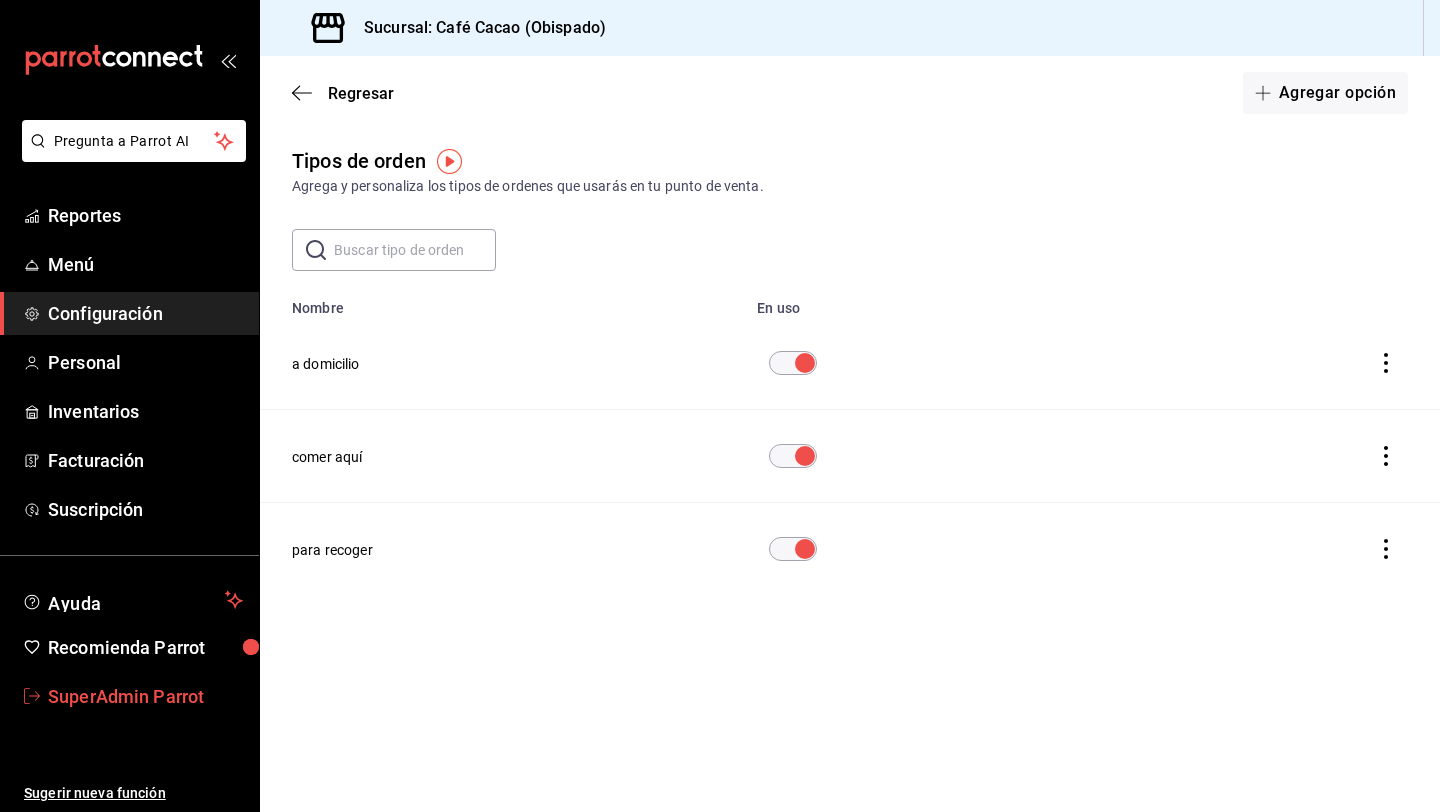 click on "SuperAdmin Parrot" at bounding box center [145, 696] 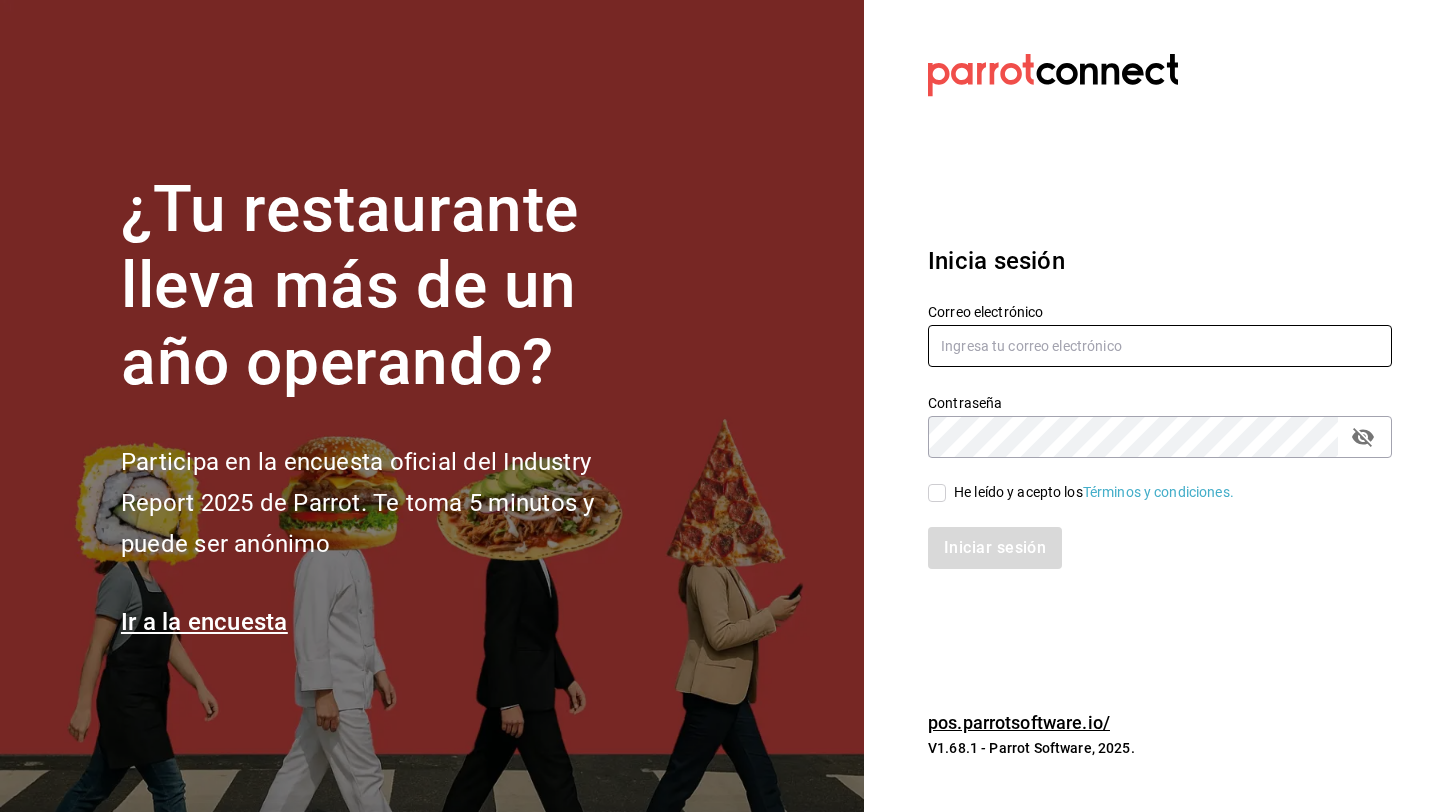 click at bounding box center [1160, 346] 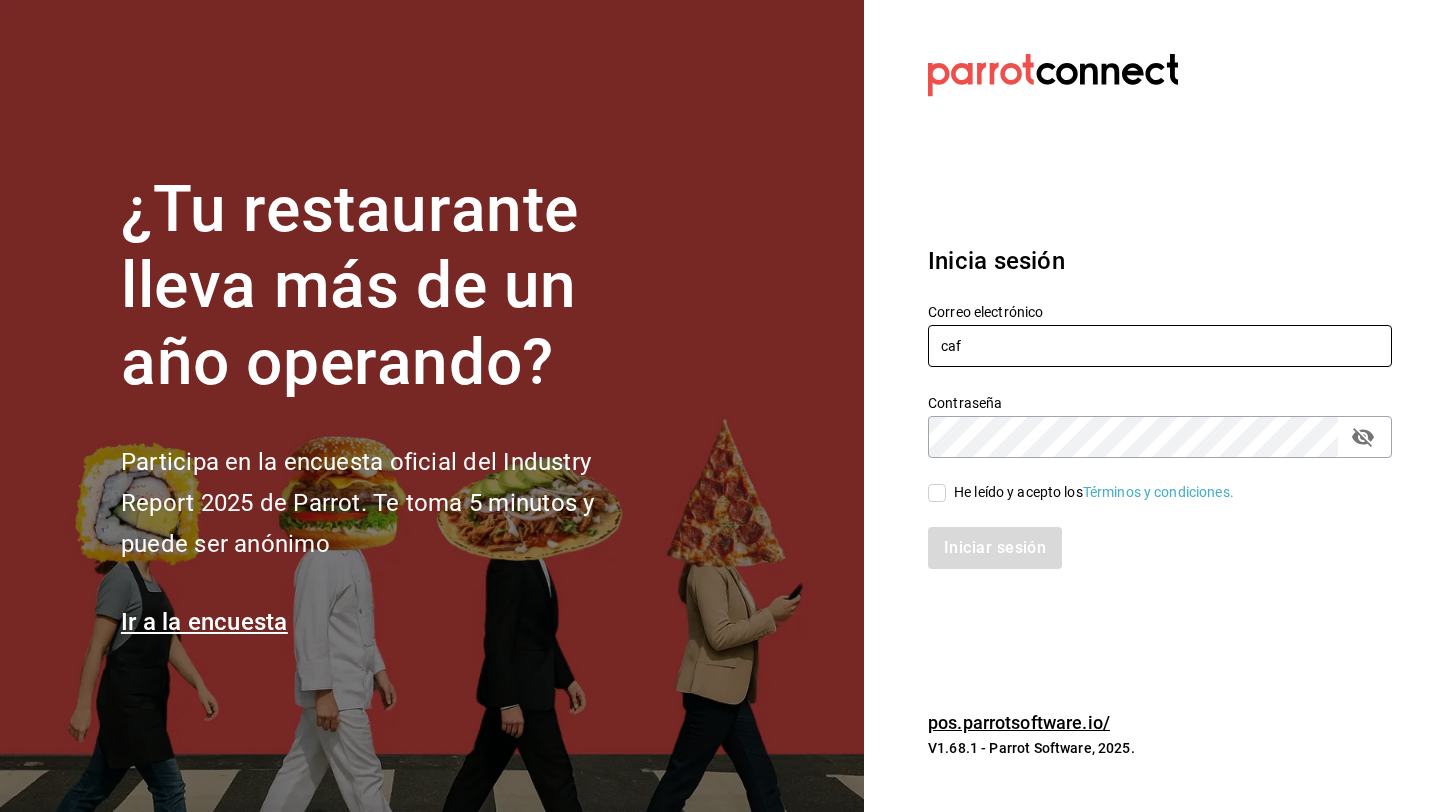 type on "cafecacao@tec.com" 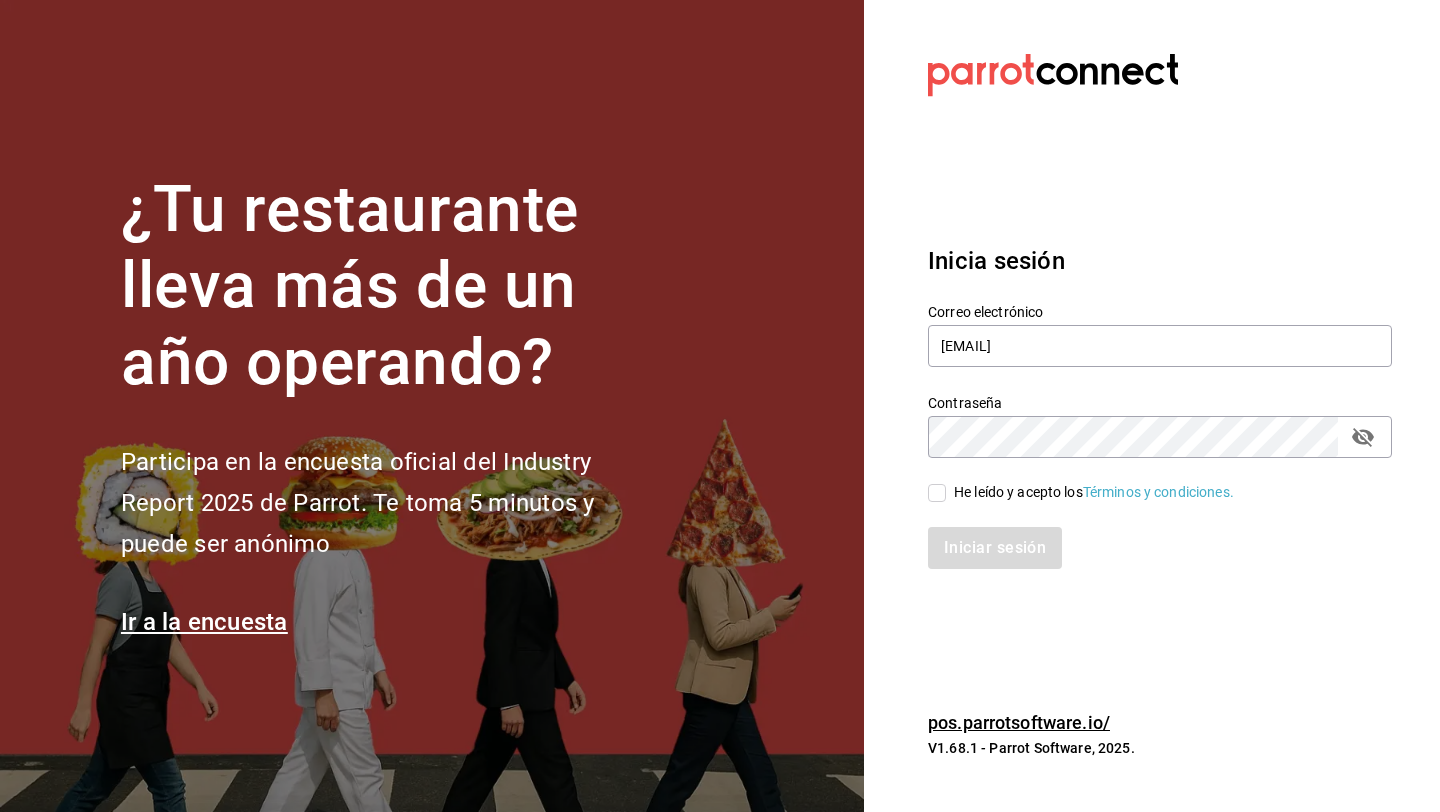 click on "He leído y acepto los  Términos y condiciones." at bounding box center [1094, 492] 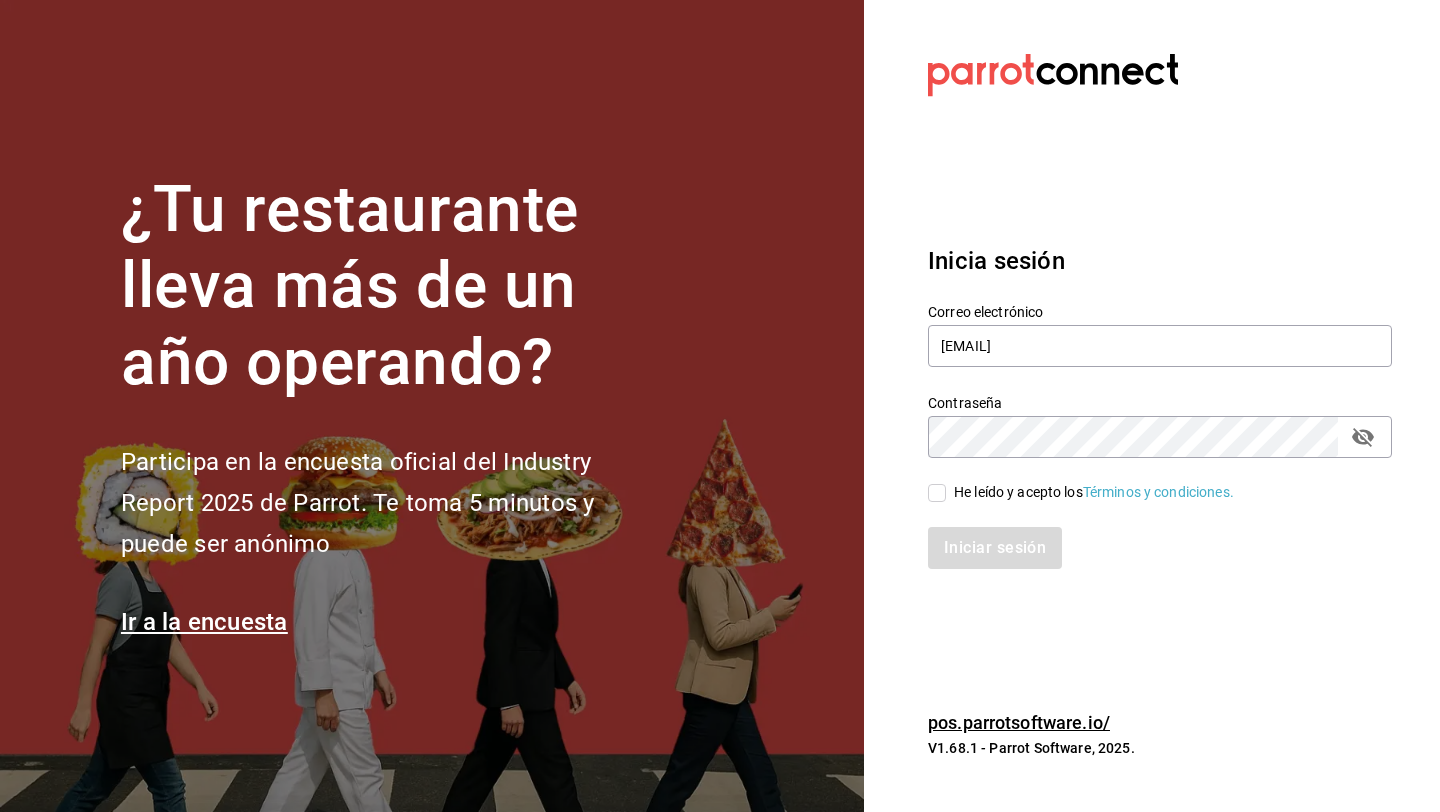 checkbox on "true" 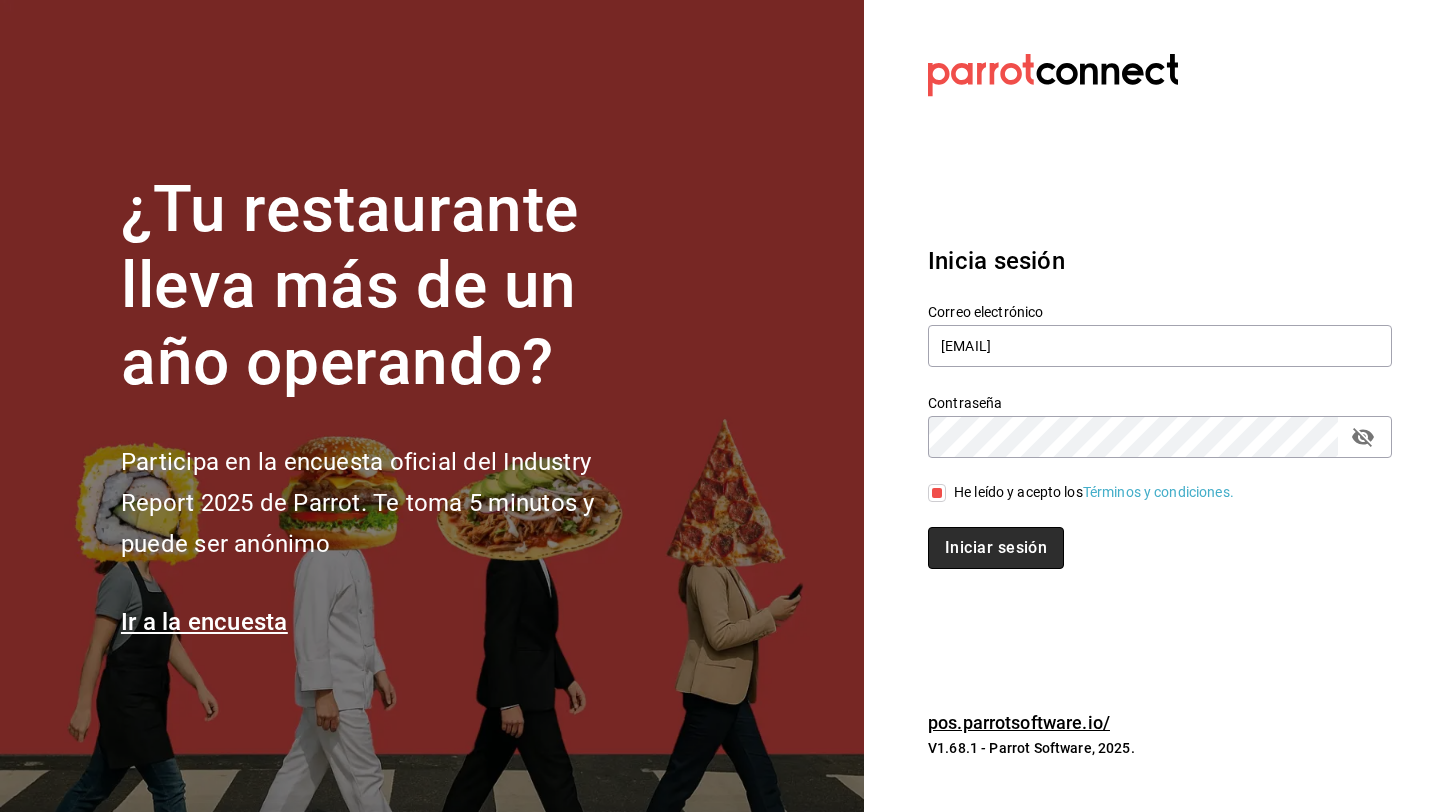 click on "Iniciar sesión" at bounding box center [996, 548] 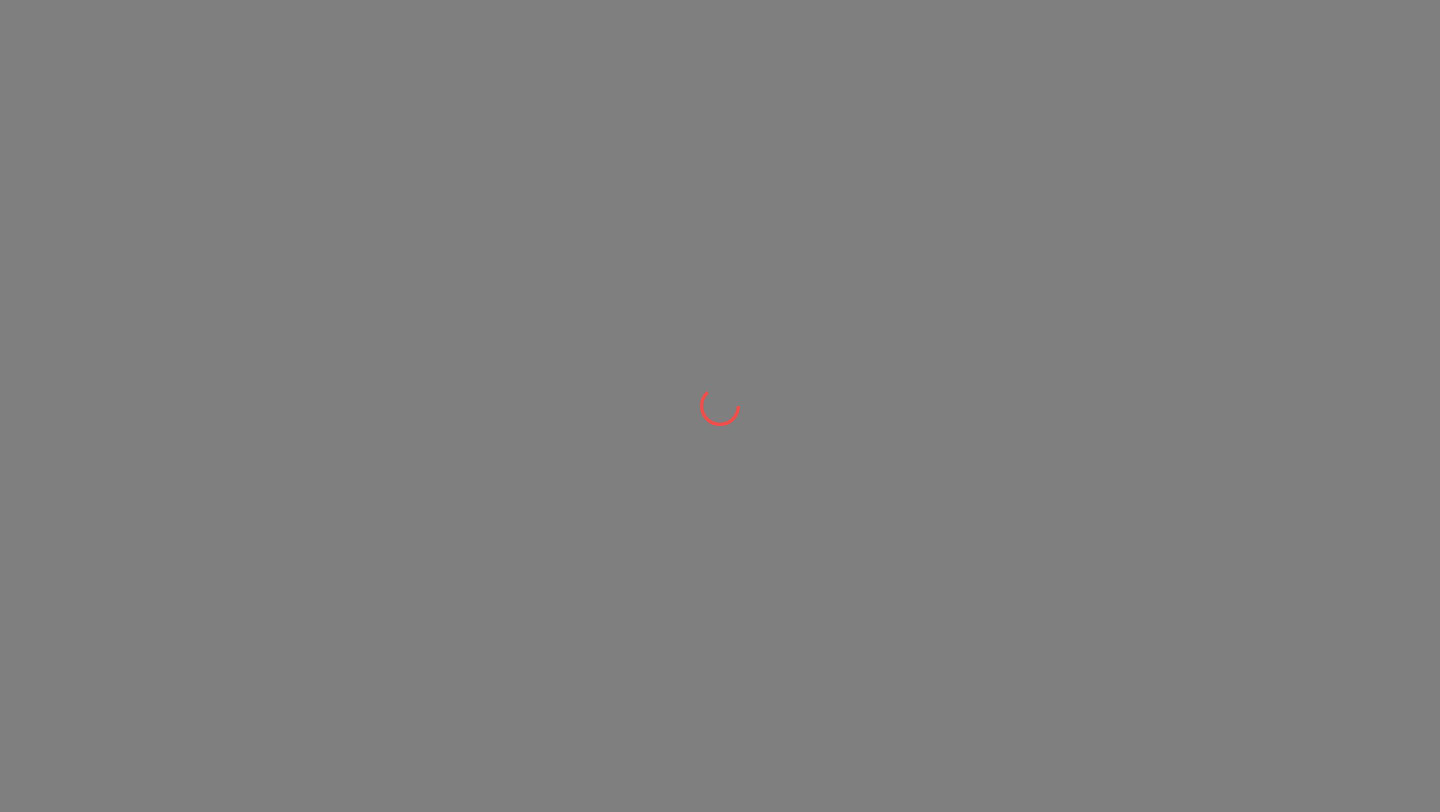 scroll, scrollTop: 0, scrollLeft: 0, axis: both 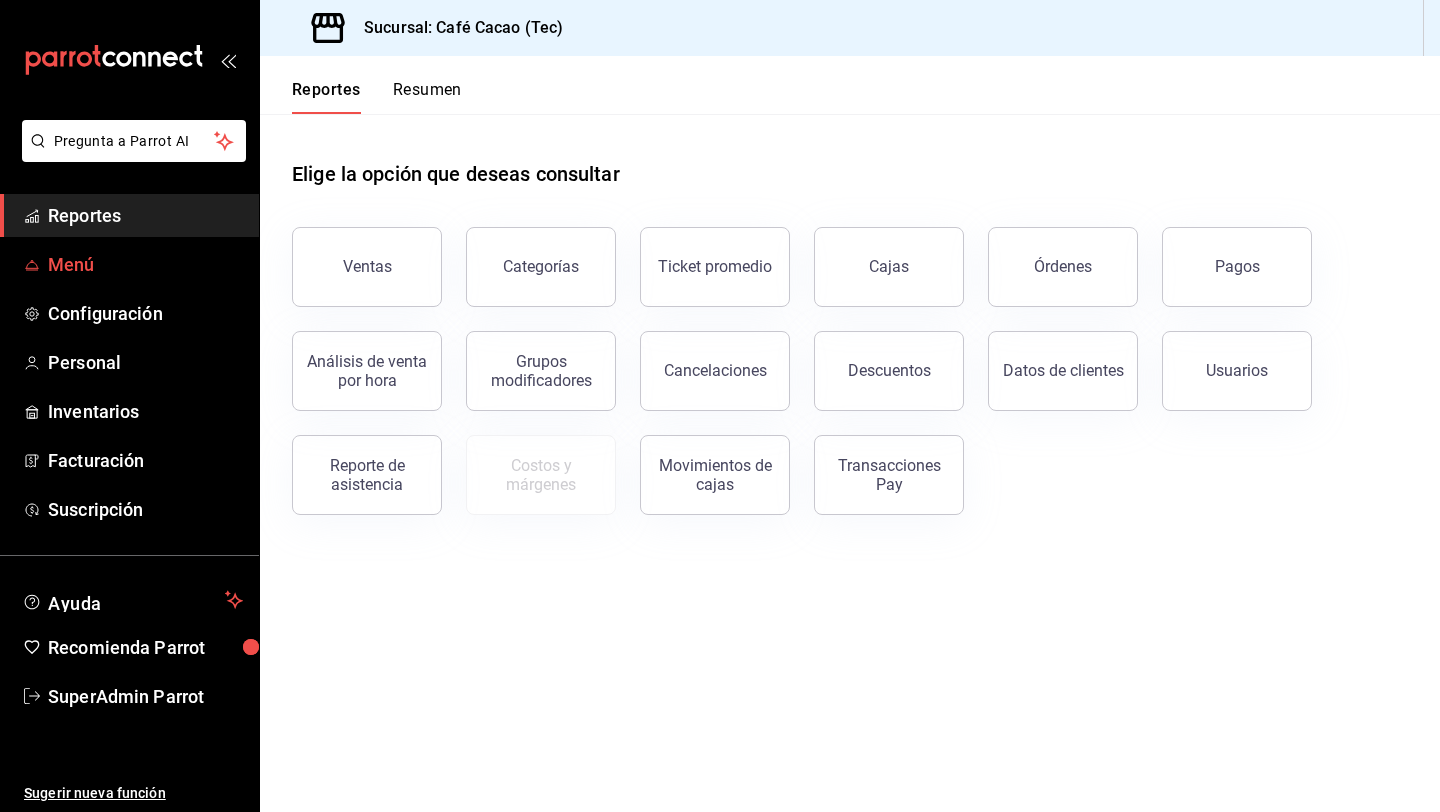 click on "Menú" at bounding box center (145, 264) 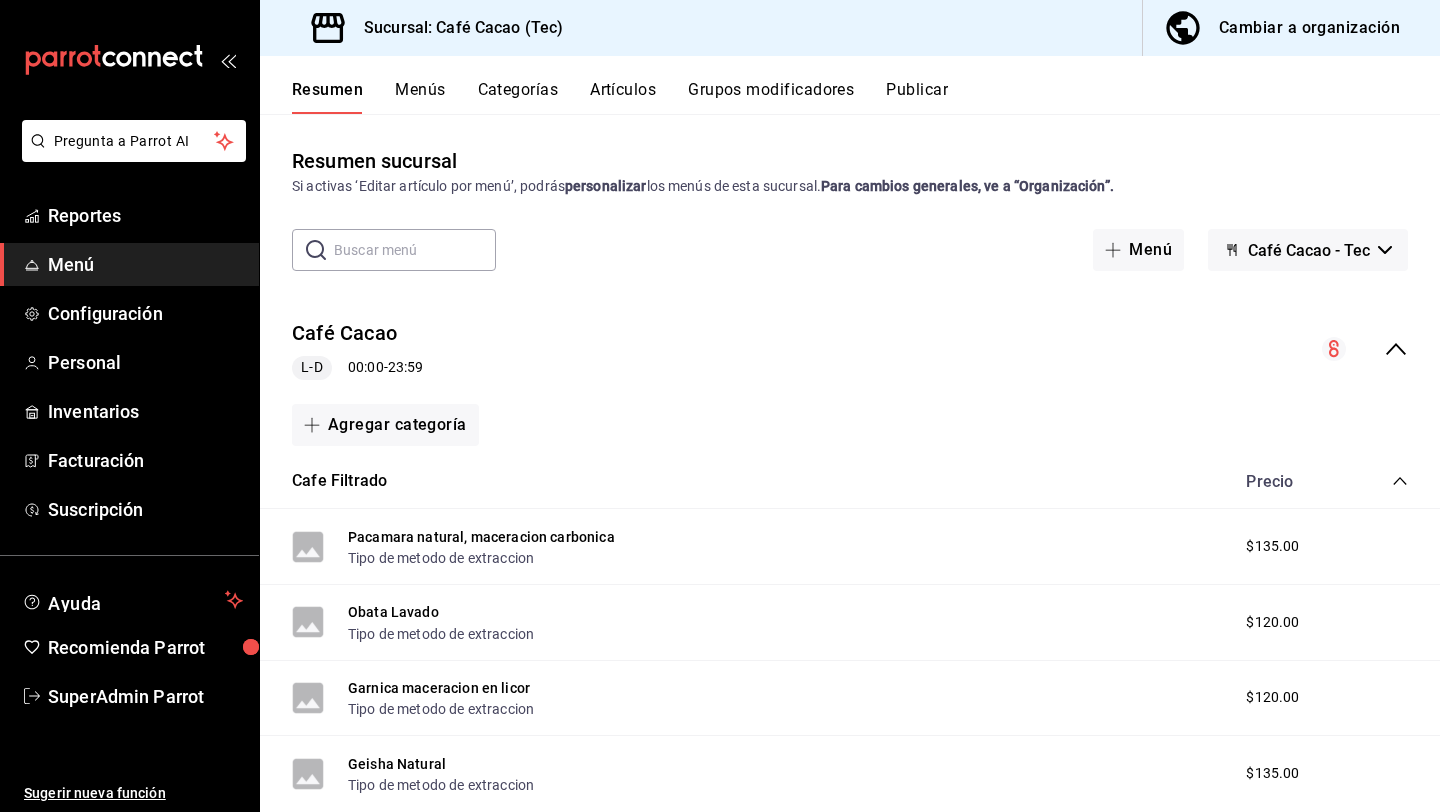 click on "Categorías" at bounding box center [518, 97] 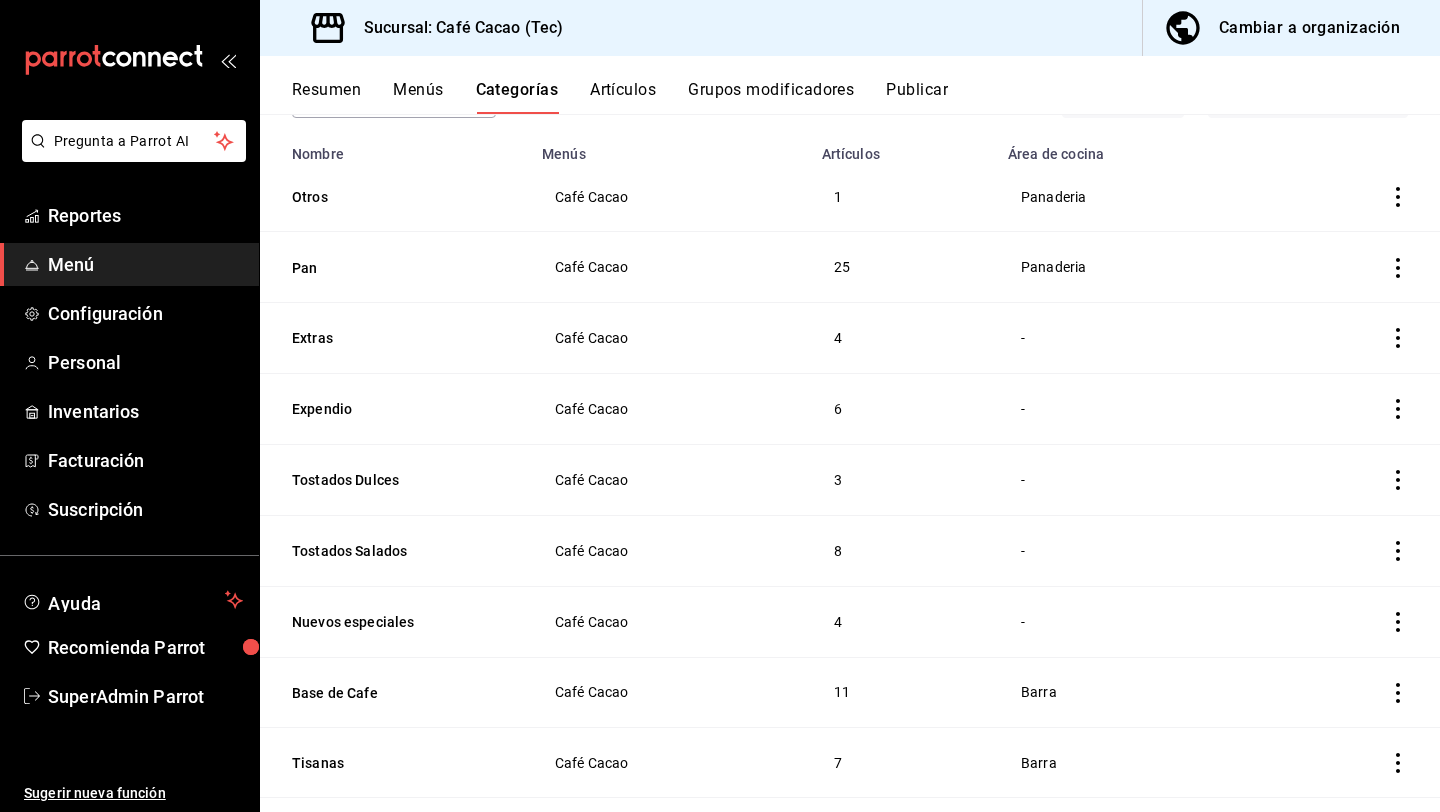 scroll, scrollTop: 154, scrollLeft: 0, axis: vertical 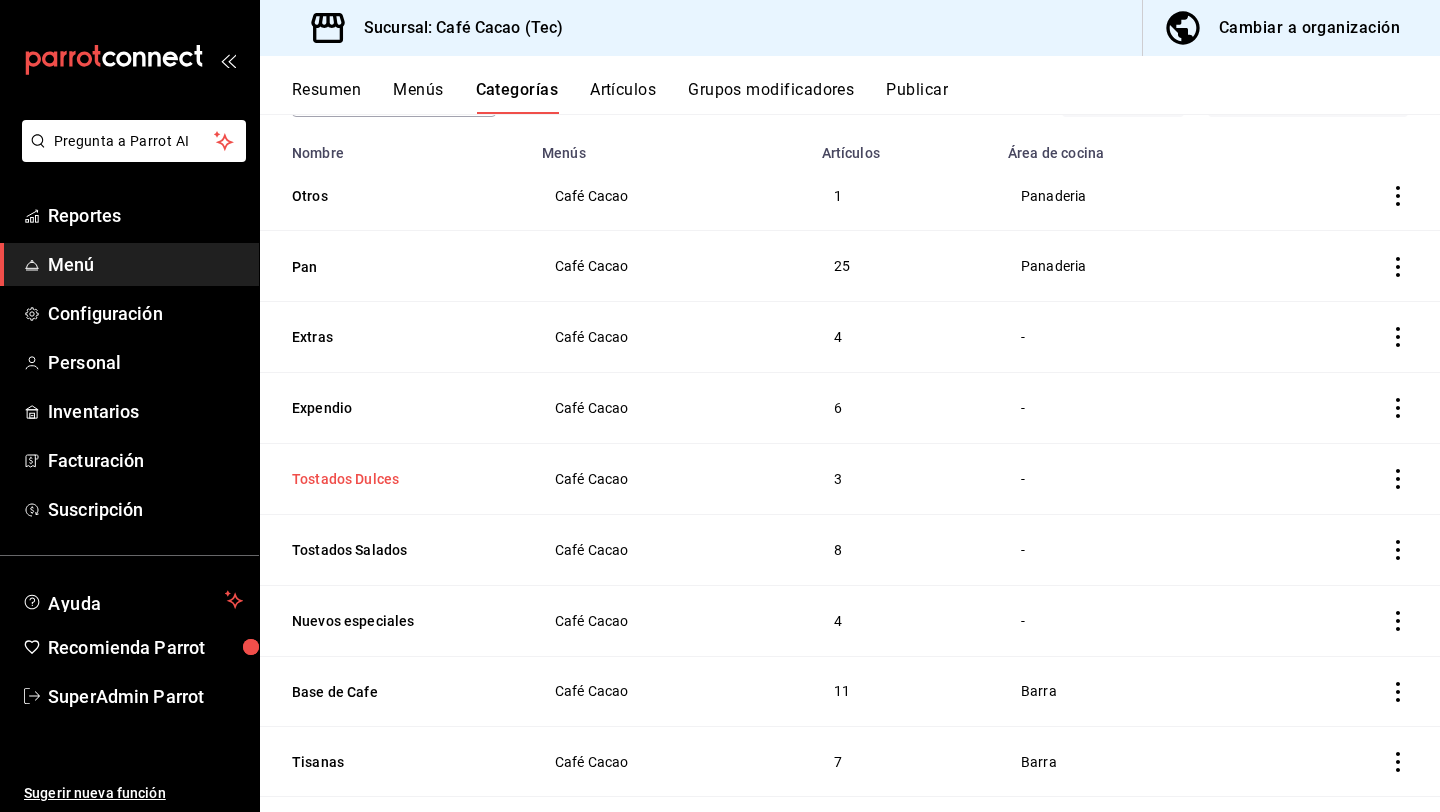 click on "Tostados Dulces" at bounding box center (392, 479) 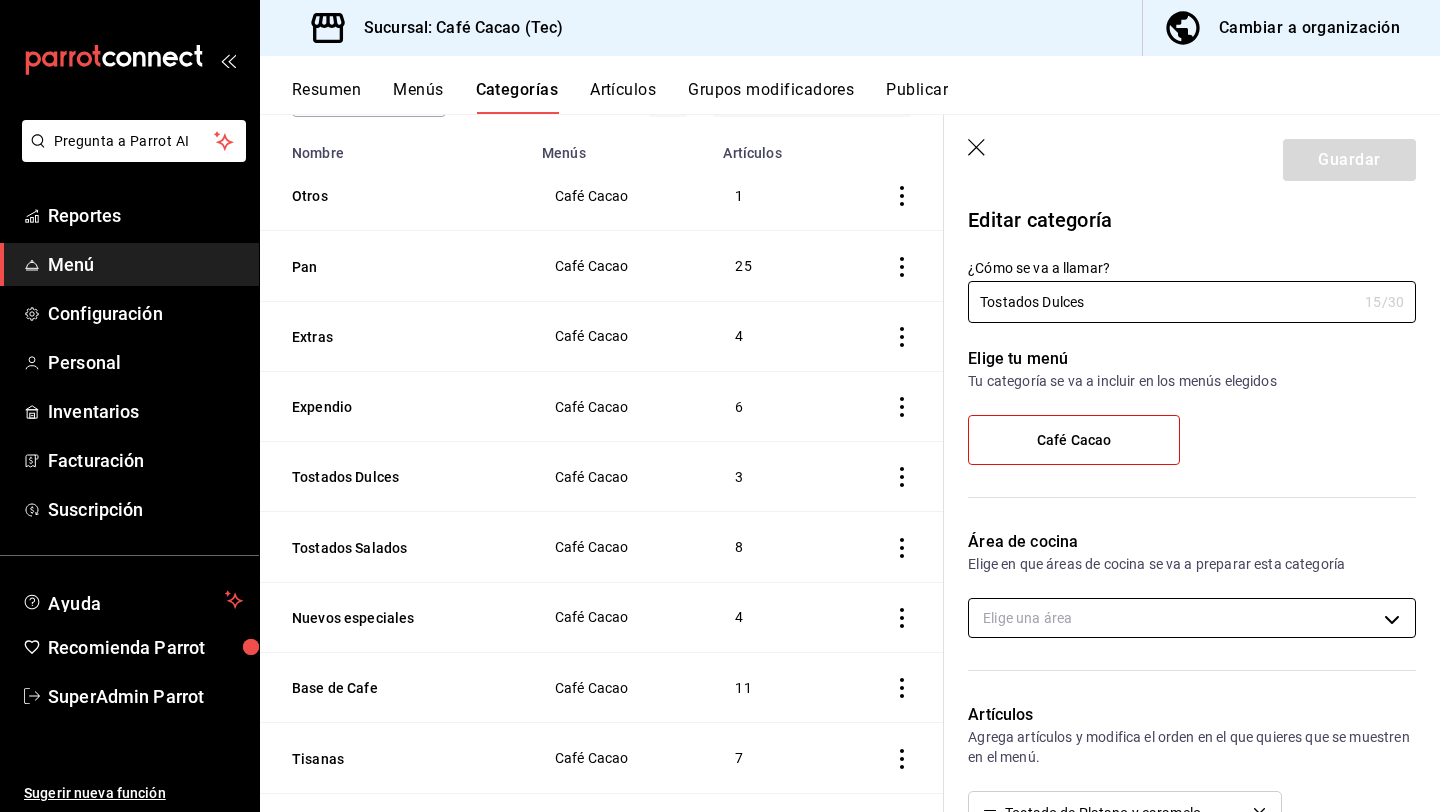 click on "Pregunta a Parrot AI Reportes   Menú   Configuración   Personal   Inventarios   Facturación   Suscripción   Ayuda Recomienda Parrot   SuperAdmin Parrot   Sugerir nueva función   Sucursal: Café Cacao (Tec) Cambiar a organización Resumen Menús Categorías Artículos Grupos modificadores Publicar Categoría sucursal Asigna o edita el área de cocina  de esta sucursal.  Para cambios generales, ve a “Organización”. ​ ​ Café Cacao - Tec Nombre Menús Artículos Otros Café Cacao 1 Pan Café Cacao 25 Extras Café Cacao 4 Expendio Café Cacao 6 Tostados Dulces Café Cacao 3 Tostados Salados Café Cacao 8 Nuevos especiales Café Cacao 4 Base de Cafe Café Cacao 11 Tisanas Café Cacao 7 Chocolates Café Cacao 1 Yogurt Café Cacao 2 Polvos Café Cacao 4 Horchatas Café Cacao 1 Bebidas especiales Café Cacao 10 Vitrina Café Cacao 6 Cafe Filtrado Café Cacao 14 Guardar Editar categoría ¿Cómo se va a llamar? Tostados Dulces 15 /30 ¿Cómo se va a llamar? Elige tu menú Café Cacao Área de cocina CA-" at bounding box center (720, 406) 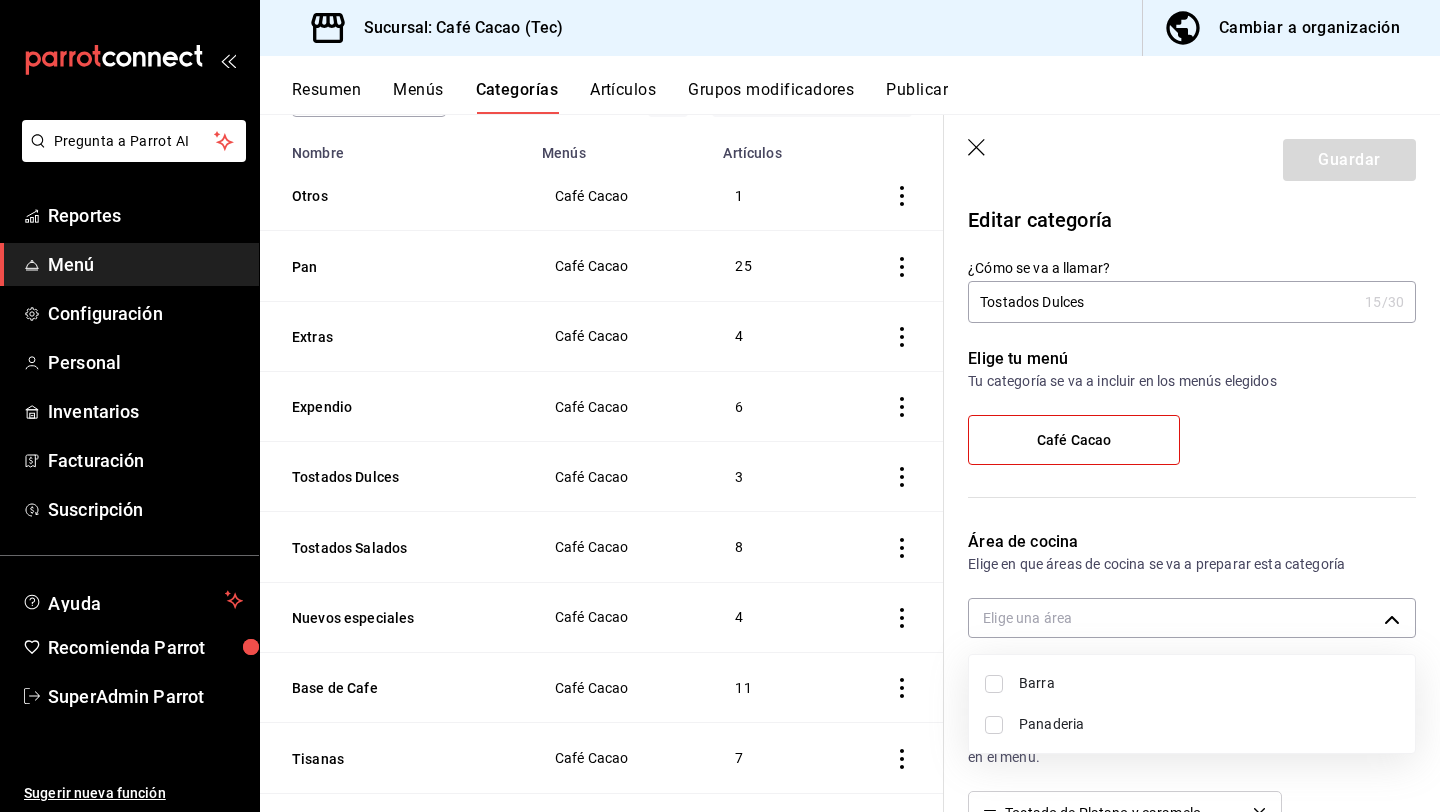 click on "Panaderia" at bounding box center (1209, 724) 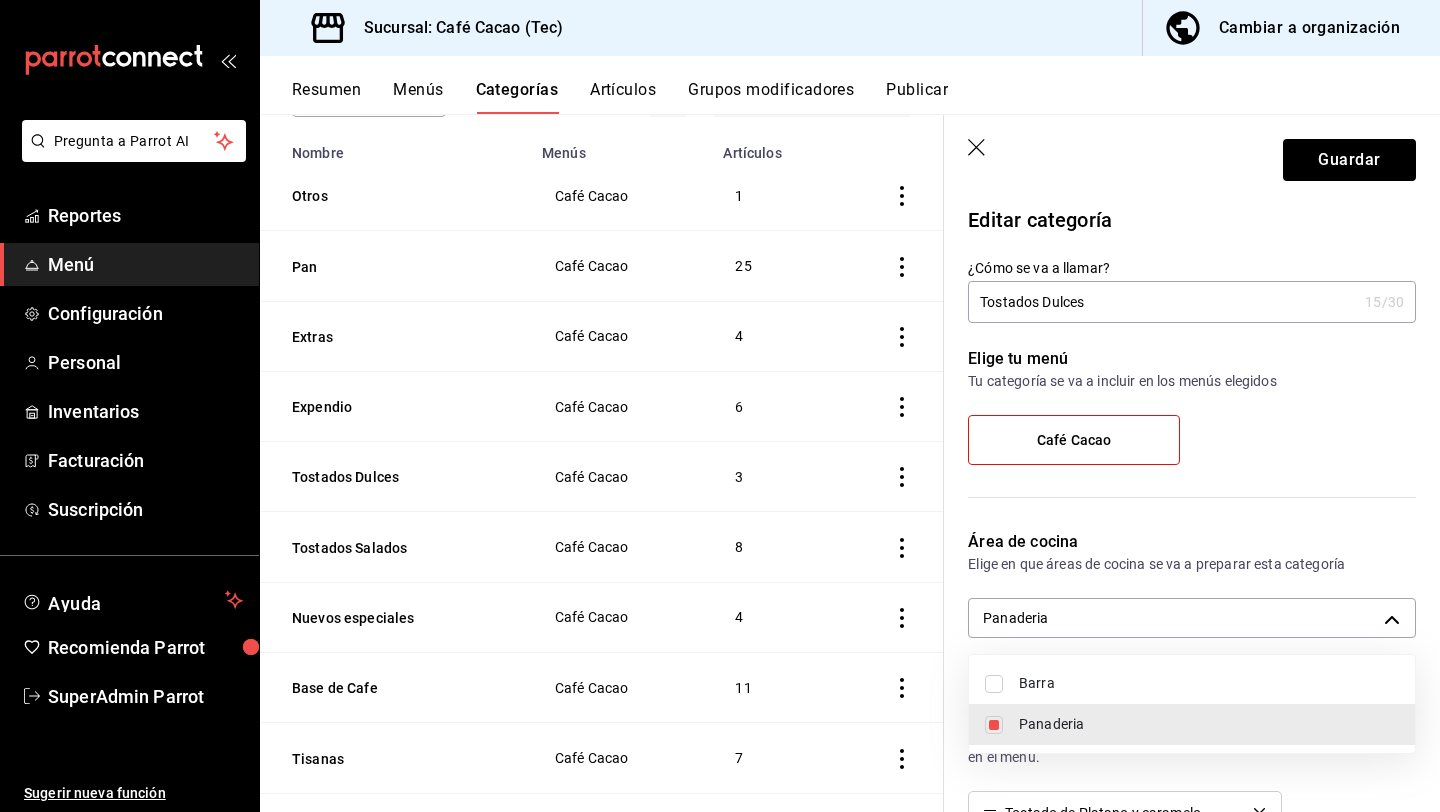 click at bounding box center [720, 406] 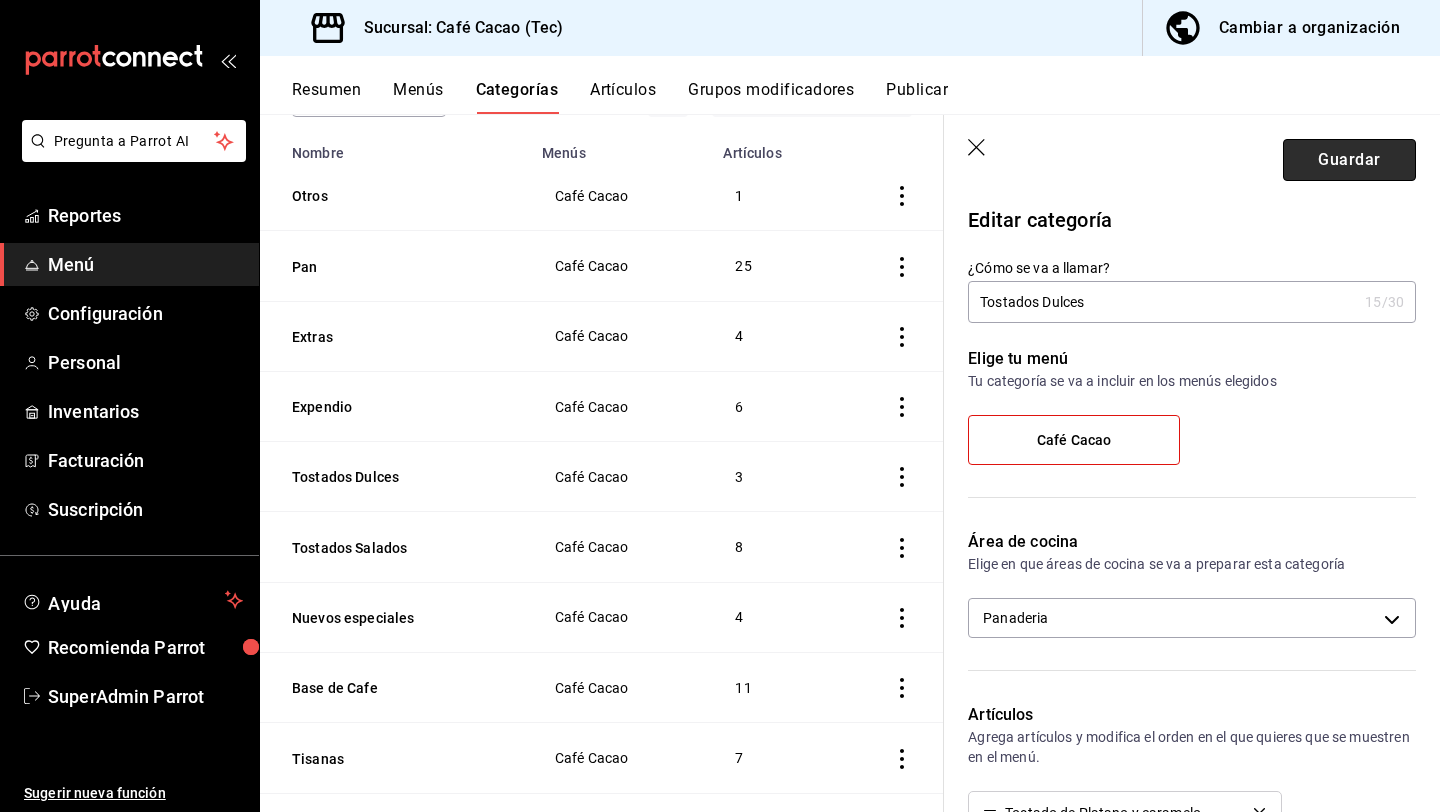 click on "Guardar" at bounding box center [1349, 160] 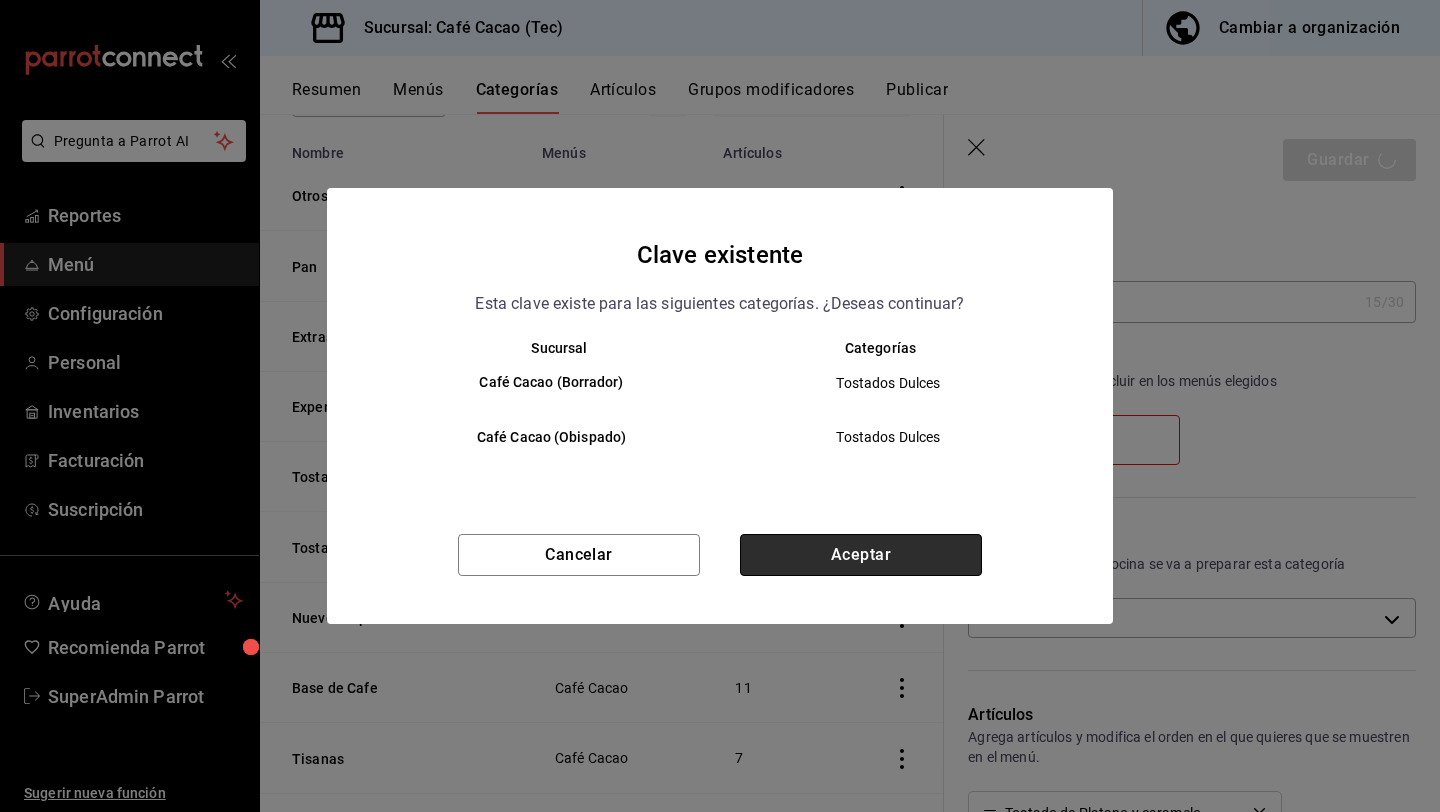 click on "Aceptar" at bounding box center [861, 555] 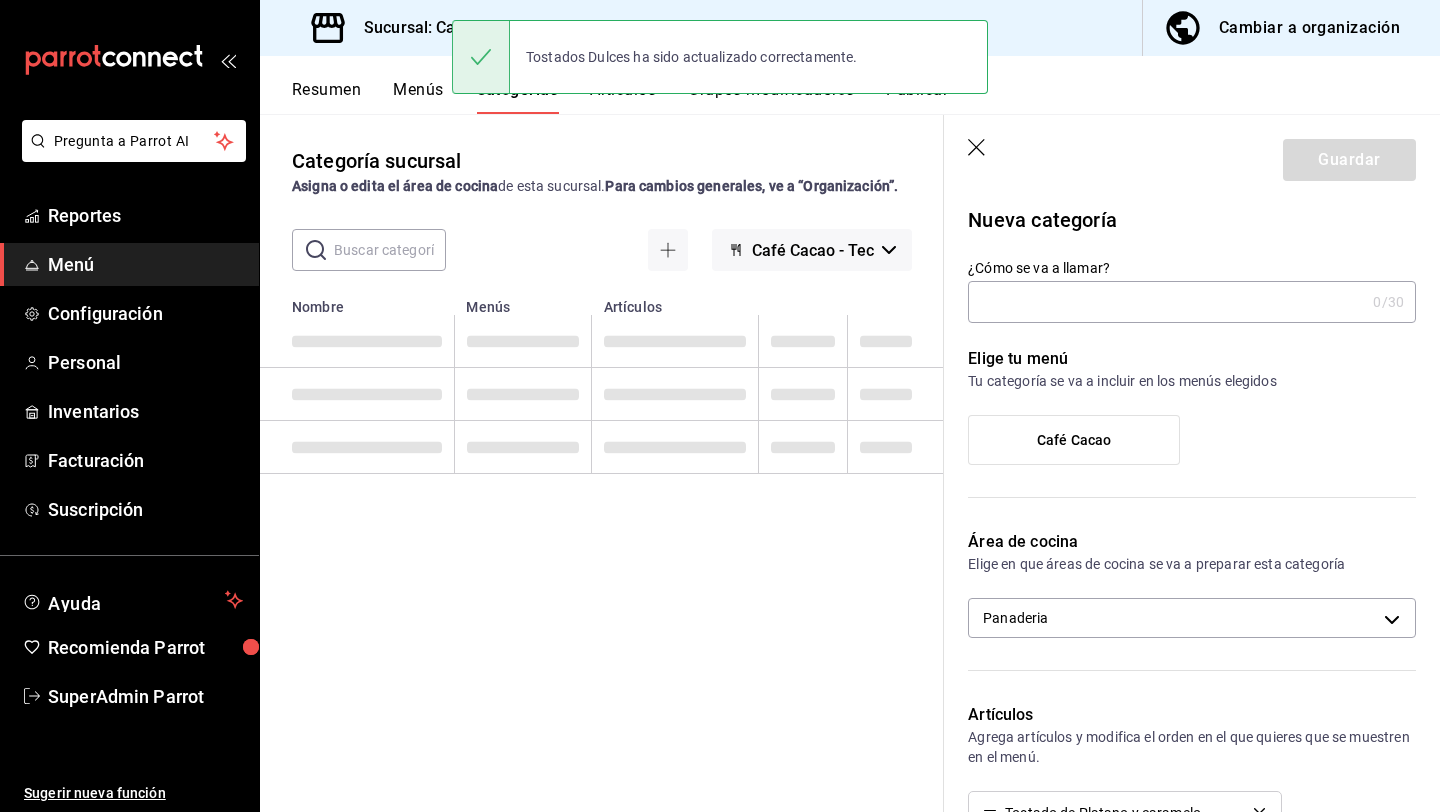 scroll, scrollTop: 0, scrollLeft: 0, axis: both 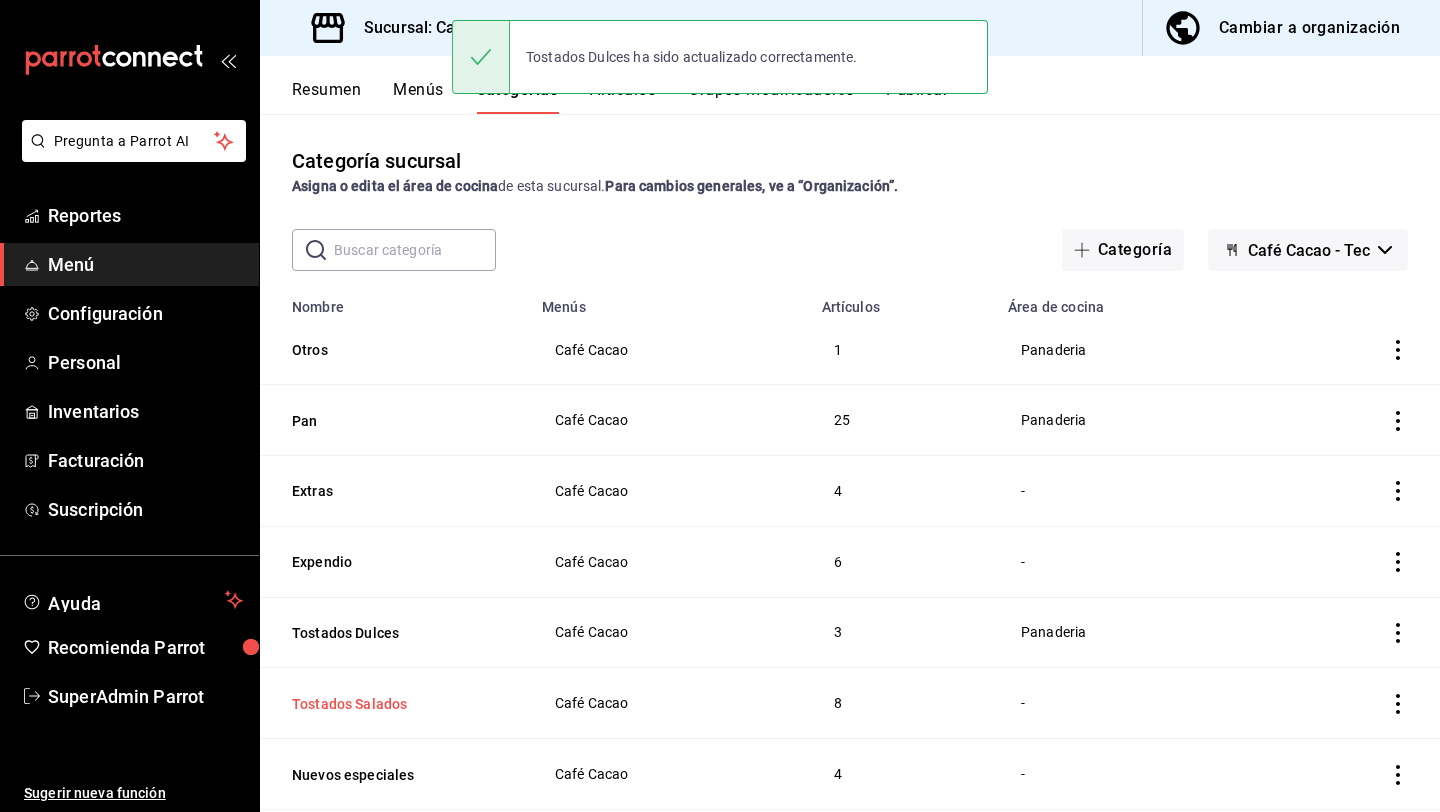 click on "Tostados Salados" at bounding box center [392, 704] 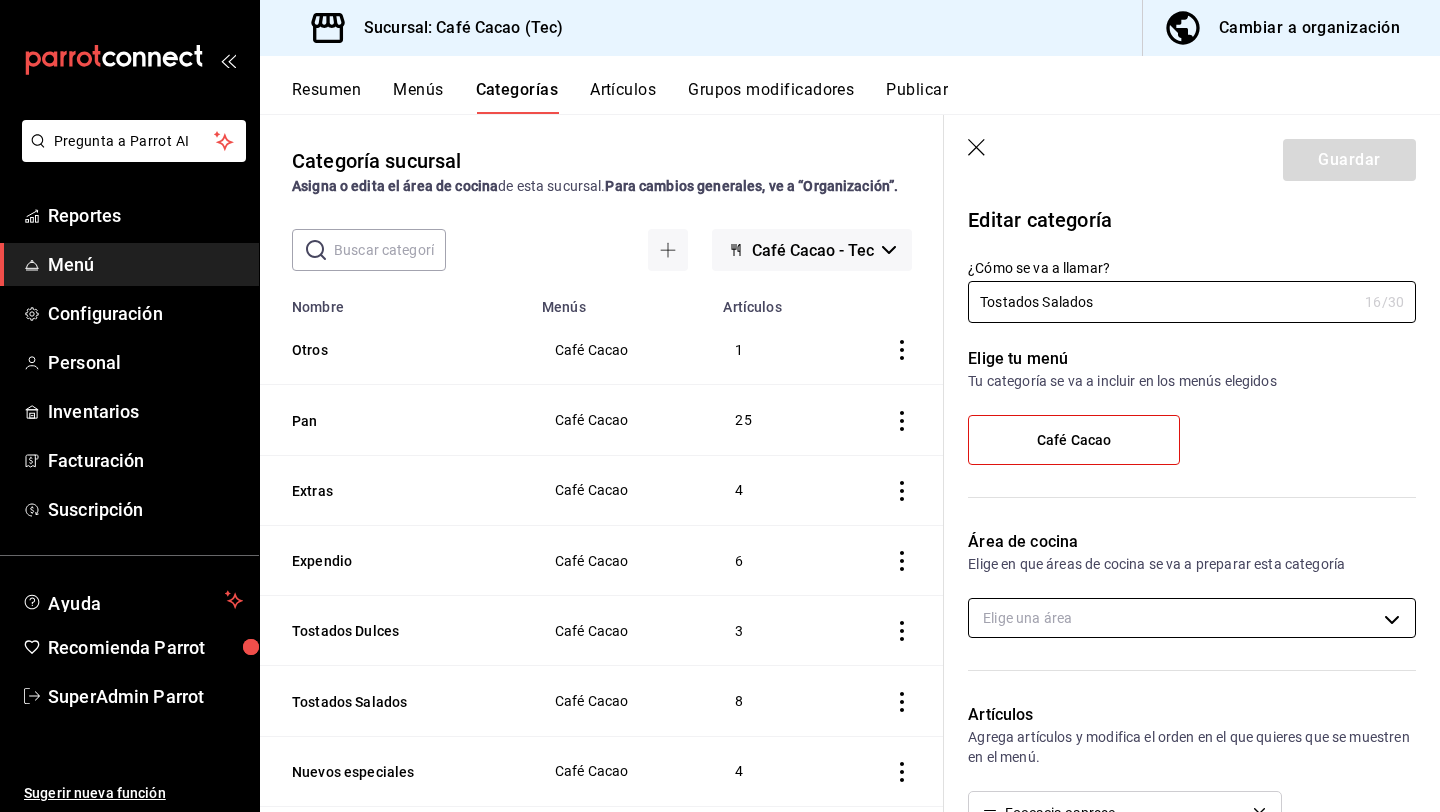 click on "Pregunta a Parrot AI Reportes   Menú   Configuración   Personal   Inventarios   Facturación   Suscripción   Ayuda Recomienda Parrot   SuperAdmin Parrot   Sugerir nueva función   Sucursal: Café Cacao (Tec) Cambiar a organización Resumen Menús Categorías Artículos Grupos modificadores Publicar Categoría sucursal Asigna o edita el área de cocina  de esta sucursal.  Para cambios generales, ve a “Organización”. ​ ​ Café Cacao - Tec Nombre Menús Artículos Otros Café Cacao 1 Pan Café Cacao 25 Extras Café Cacao 4 Expendio Café Cacao 6 Tostados Dulces Café Cacao 3 Tostados Salados Café Cacao 8 Nuevos especiales Café Cacao 4 Base de Cafe Café Cacao 11 Tisanas Café Cacao 7 Chocolates Café Cacao 1 Yogurt Café Cacao 2 Polvos Café Cacao 4 Horchatas Café Cacao 1 Bebidas especiales Café Cacao 10 Vitrina Café Cacao 6 Cafe Filtrado Café Cacao 14 Guardar Editar categoría ¿Cómo se va a llamar? Tostados Salados 16 /30 ¿Cómo se va a llamar? Elige tu menú Café Cacao Área de cocina CA-" at bounding box center (720, 406) 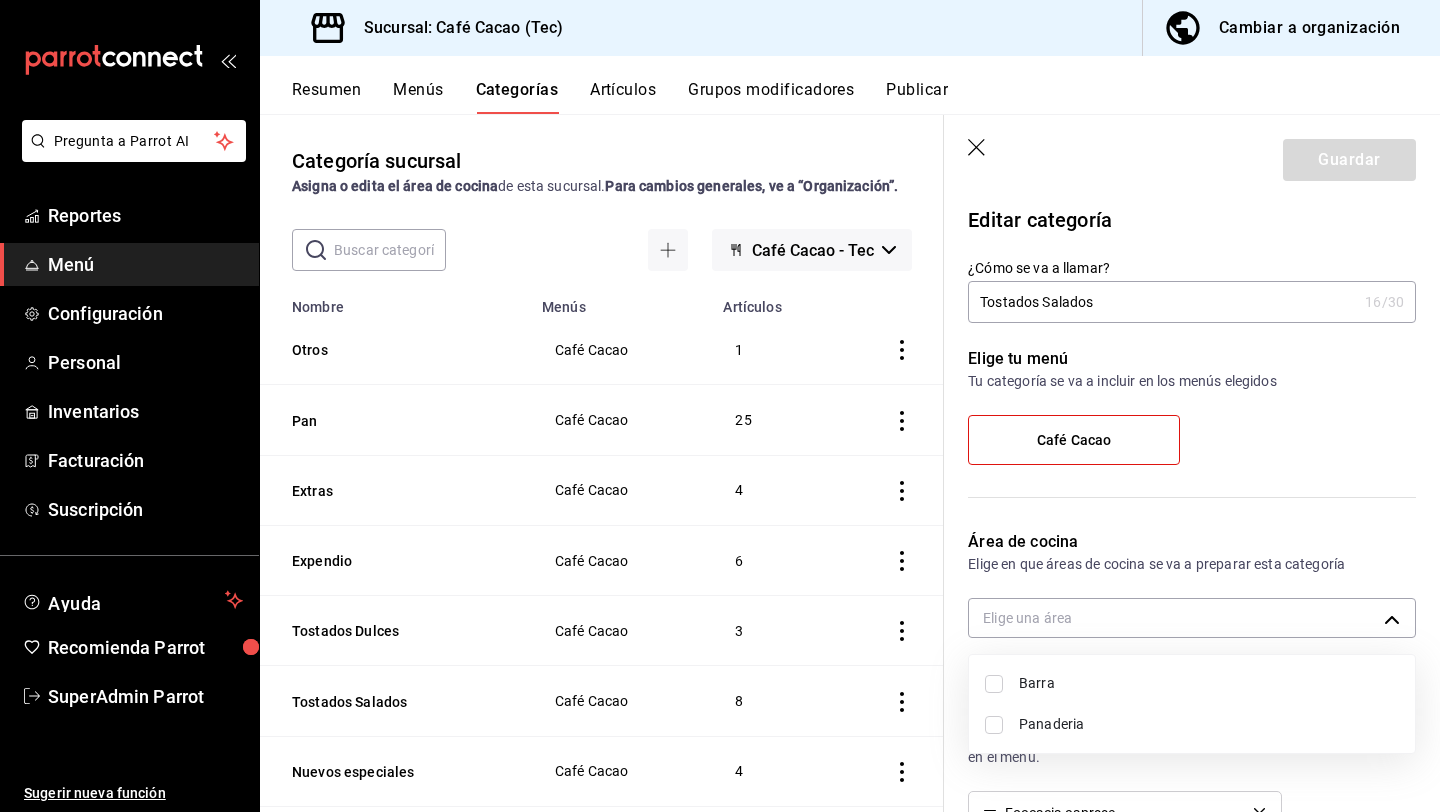 click on "Panaderia" at bounding box center [1209, 724] 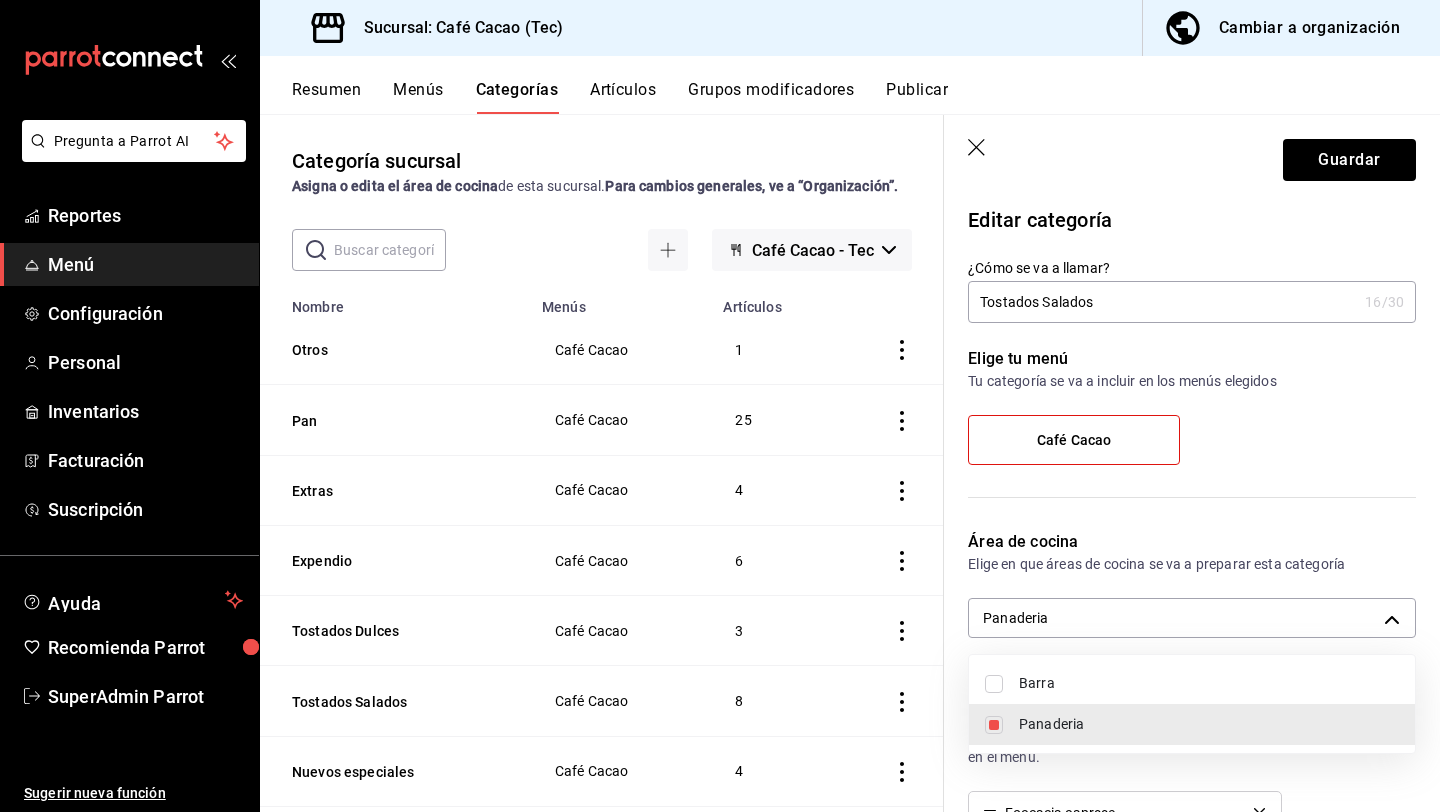 click at bounding box center (720, 406) 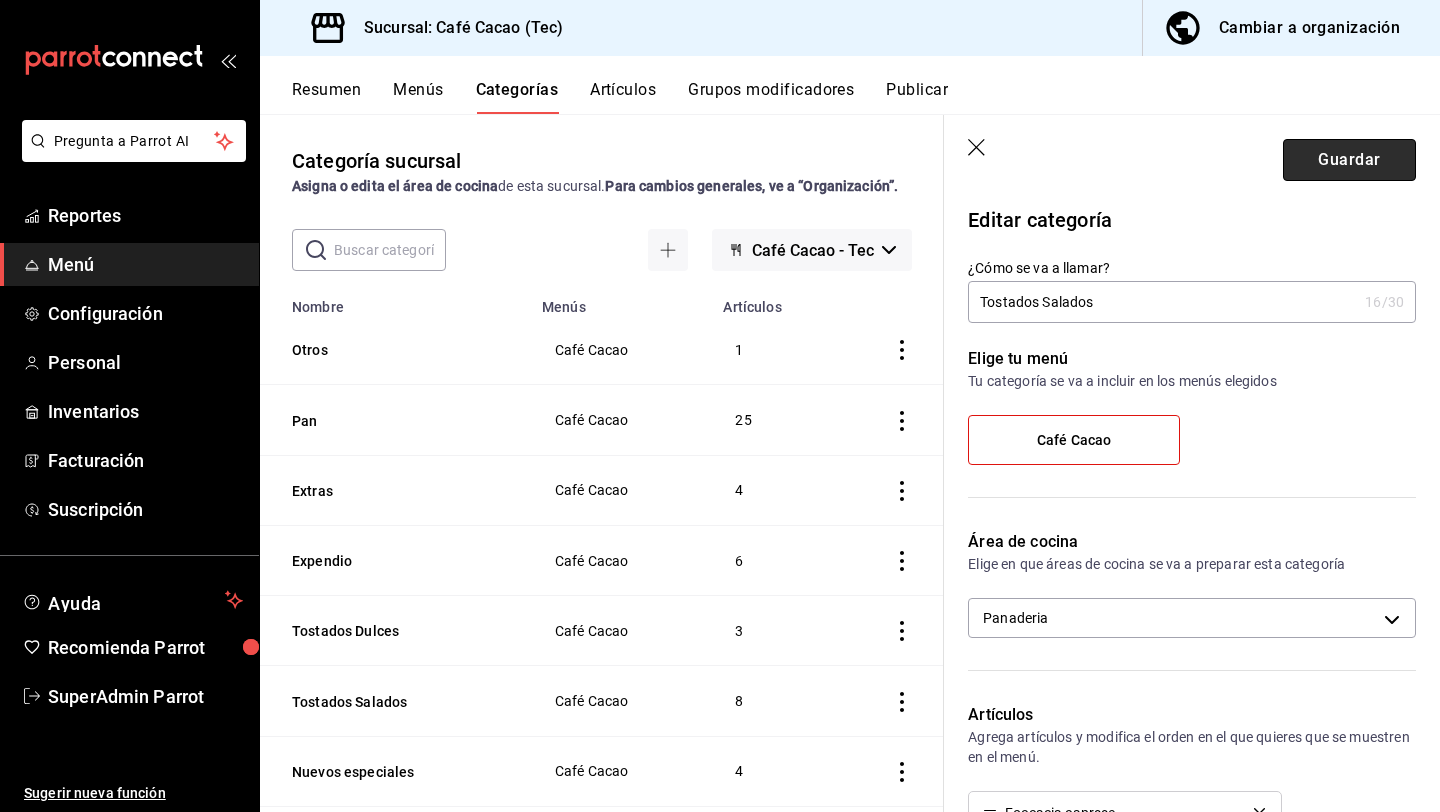 click on "Guardar" at bounding box center (1349, 160) 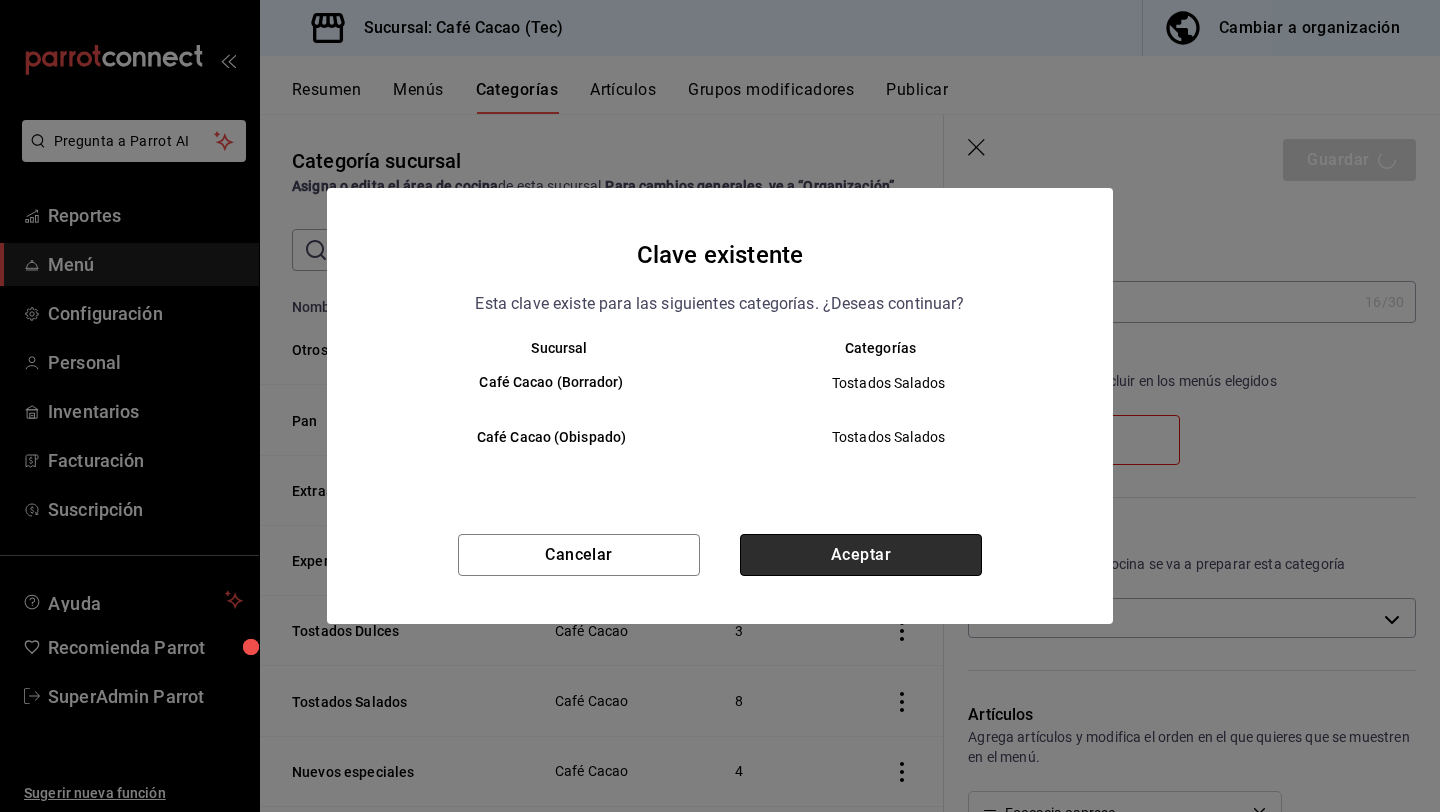 click on "Aceptar" at bounding box center [861, 555] 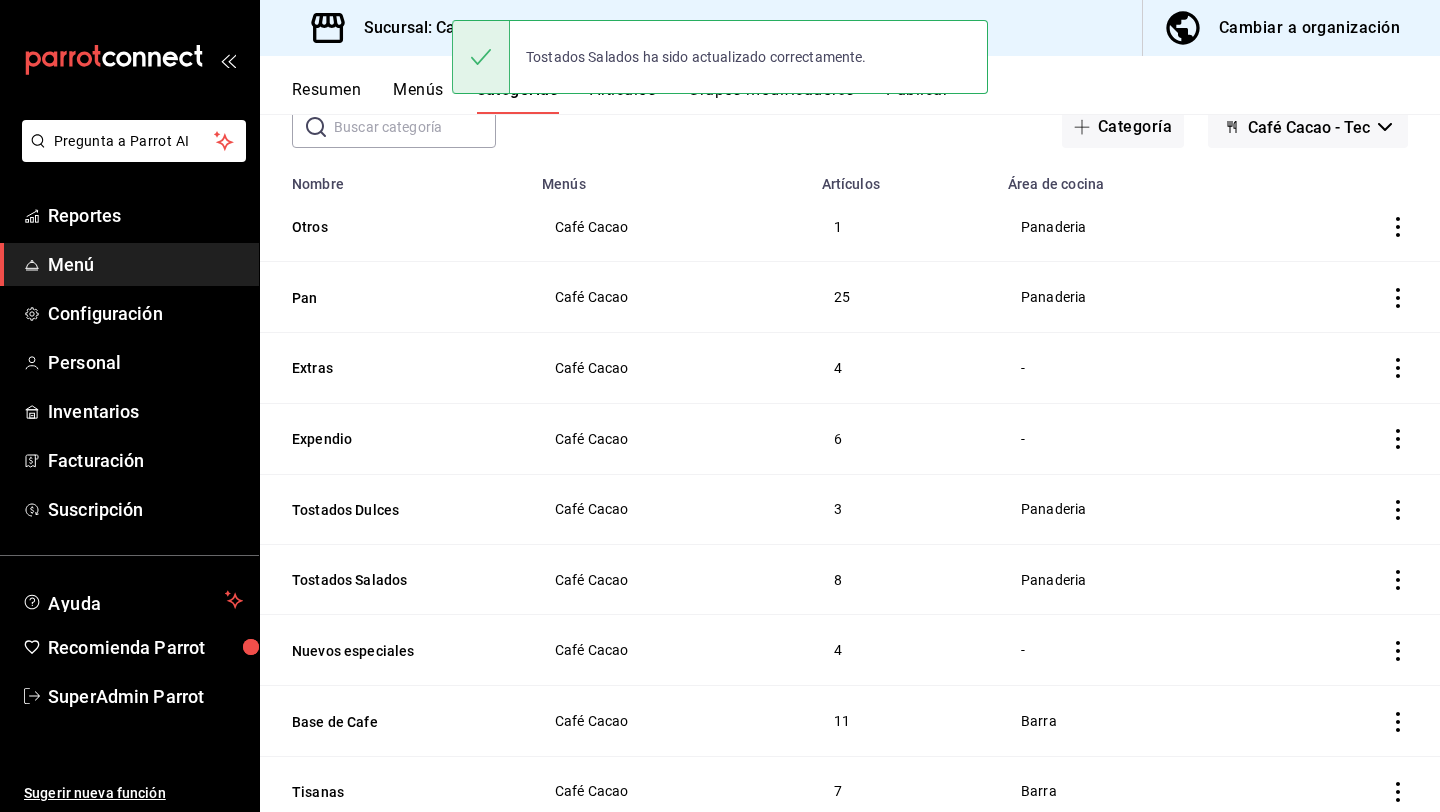scroll, scrollTop: 126, scrollLeft: 0, axis: vertical 